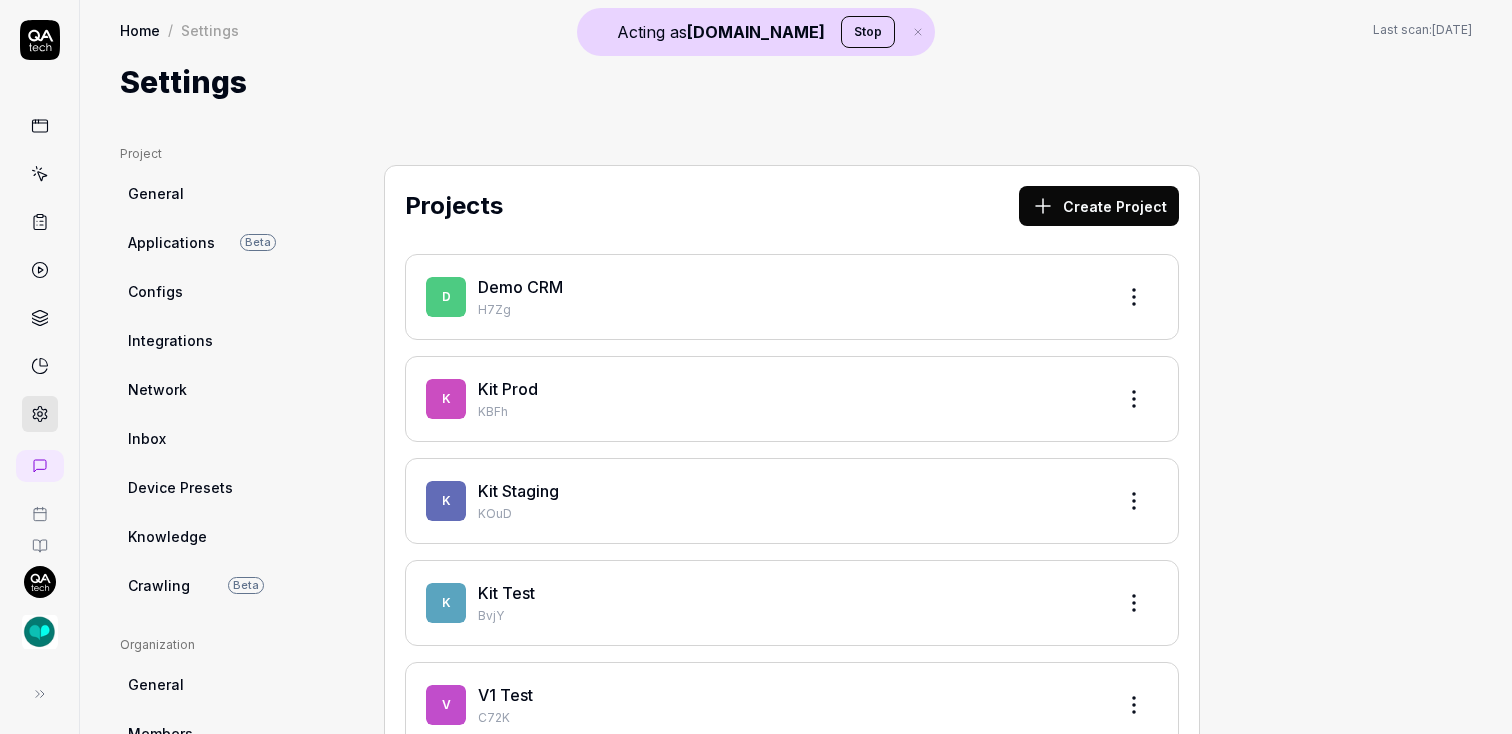 scroll, scrollTop: 0, scrollLeft: 0, axis: both 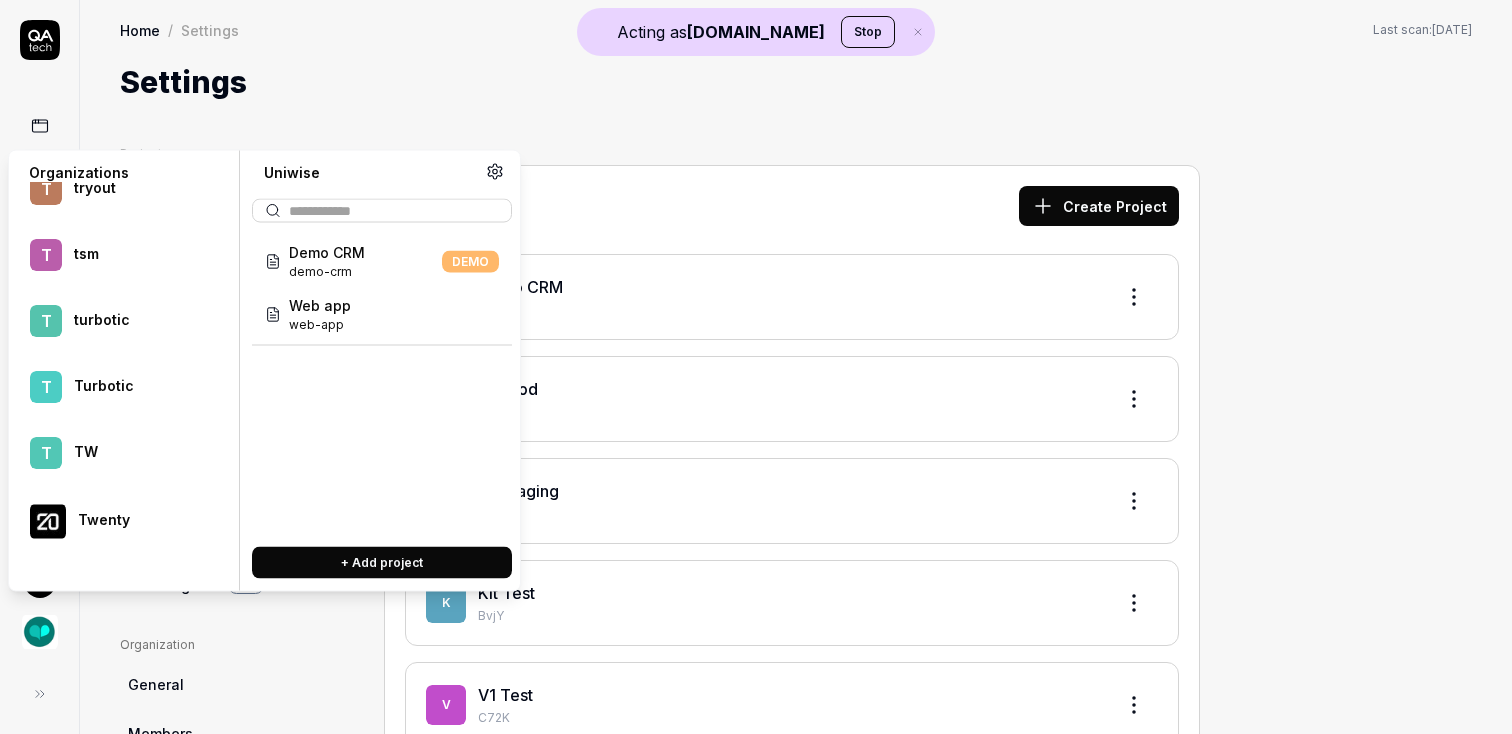 click on "Uniwise" at bounding box center [137, 1512] 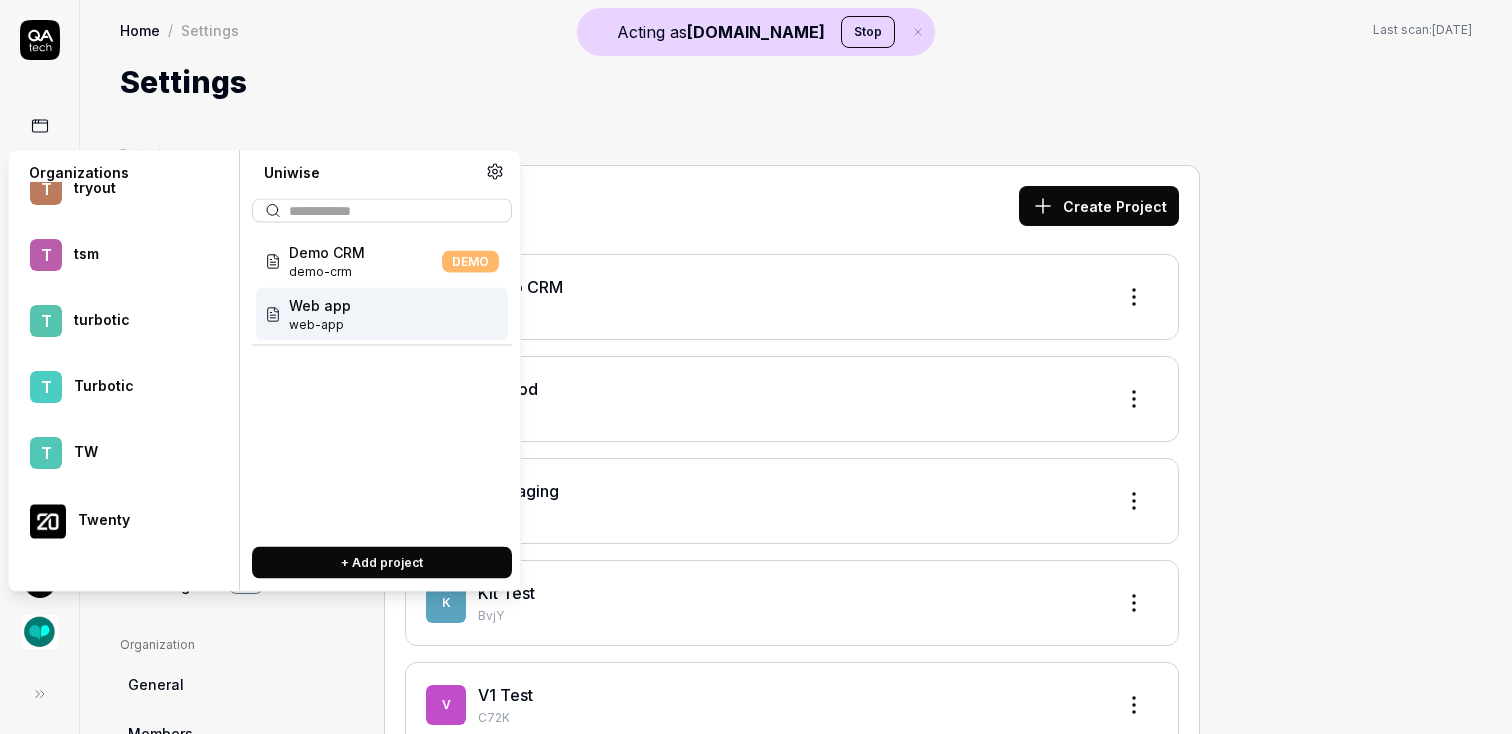click on "web-app" at bounding box center [320, 325] 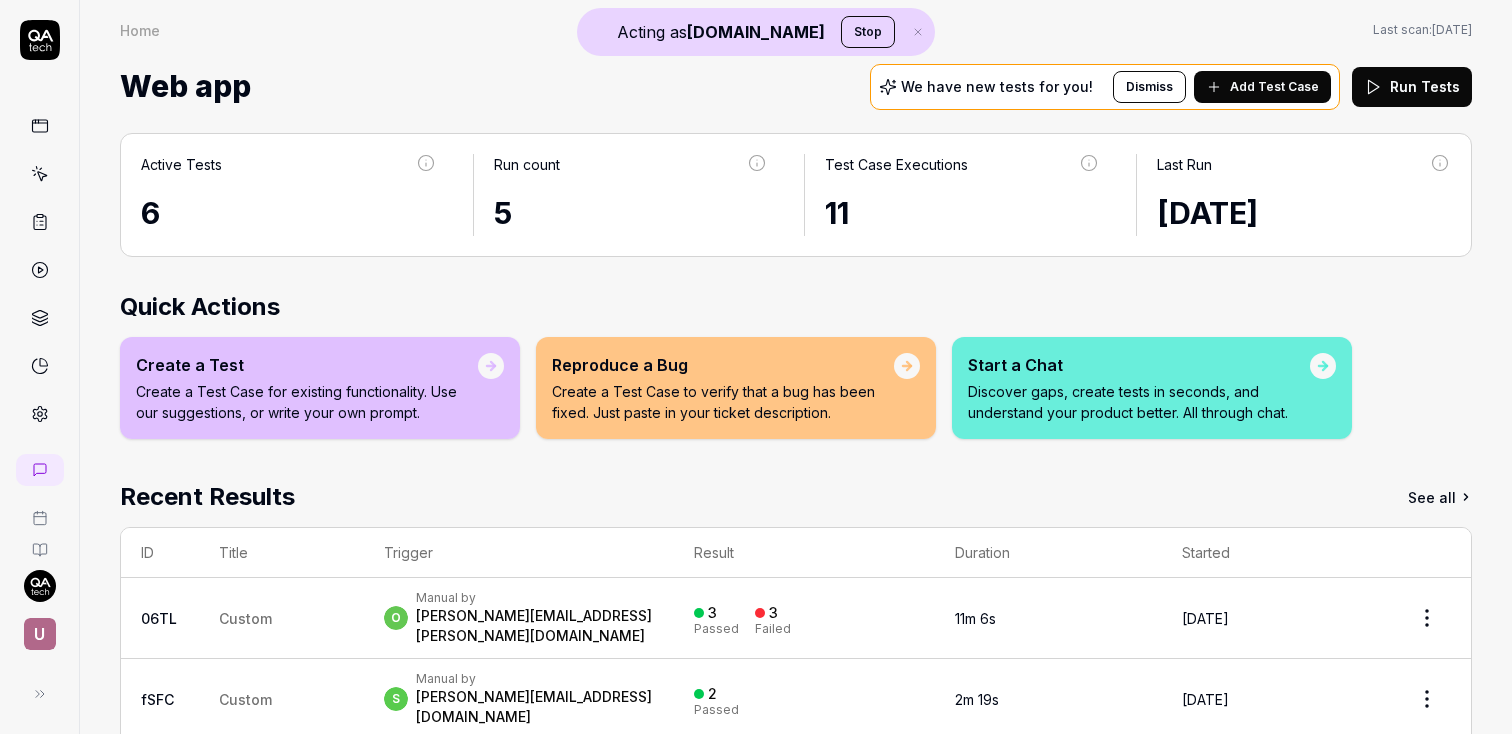 click 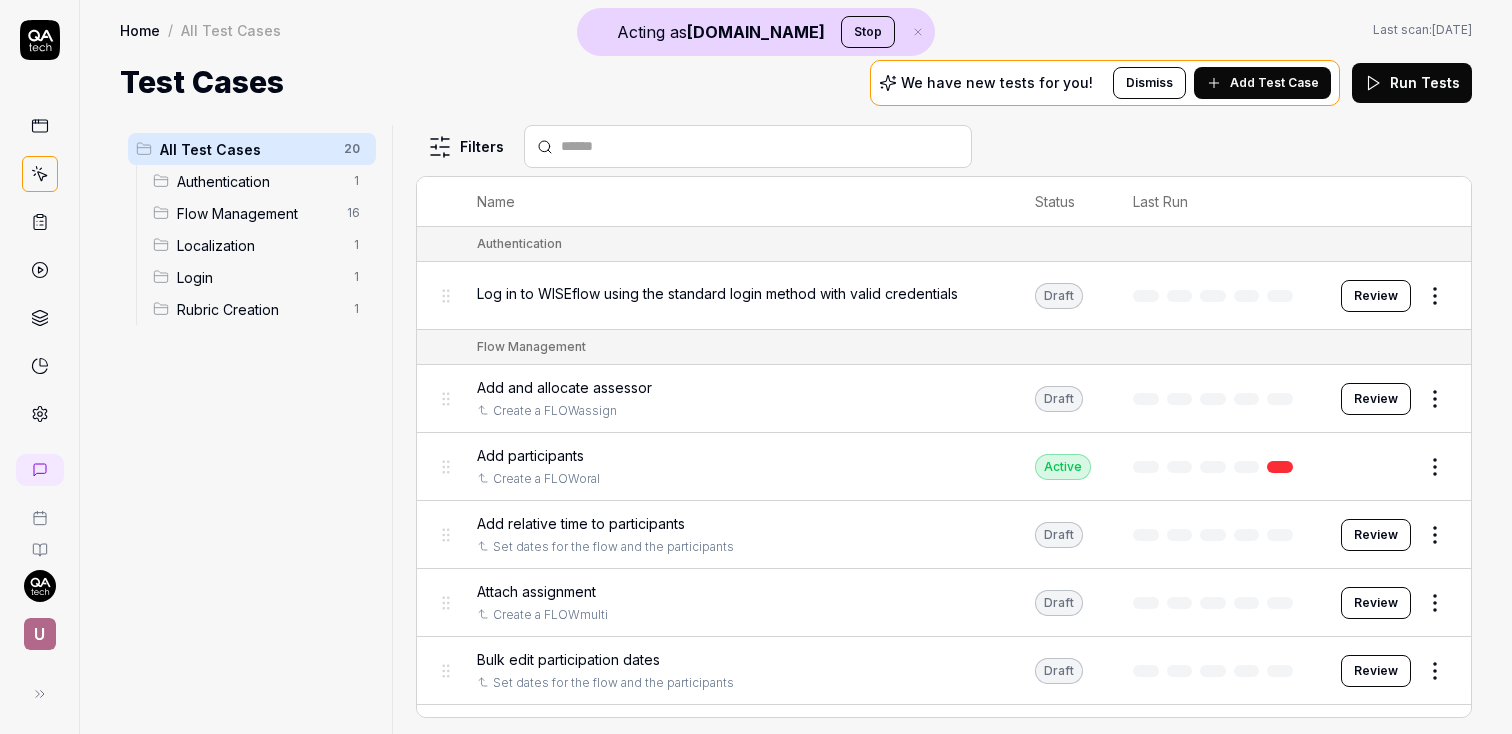 click on "Acting as  QA.tech Stop U Home / All Test Cases Home / All Test Cases Last scan:  3 days ago Test Cases We have new tests for you! Dismiss Add Test Case Run Tests All Test Cases 20 Authentication 1 Flow Management 16 Localization 1 Login 1 Rubric Creation 1 Filters Name Status Last Run Authentication Log in to WISEflow using the standard login method with valid credentials Draft Review Flow Management Add and allocate assessor Create a FLOWassign Draft Review Add participants Create a FLOWoral Active Edit Add relative time to participants Set dates for the flow and the participants Draft Review Attach assignment Create a FLOWmulti Draft Review Bulk edit participation dates Set dates for the flow and the participants Draft Review Create a FLOWassign Manager login Active Edit Create a FLOWmulti Create an assignment Draft Review Create a FLOWoral Manager login Active Edit Create a new flow with title "test-flow"  flow type "FLOWassign"  and purpose Draft Review Create an assignment Login to Author Draft Review" at bounding box center (756, 367) 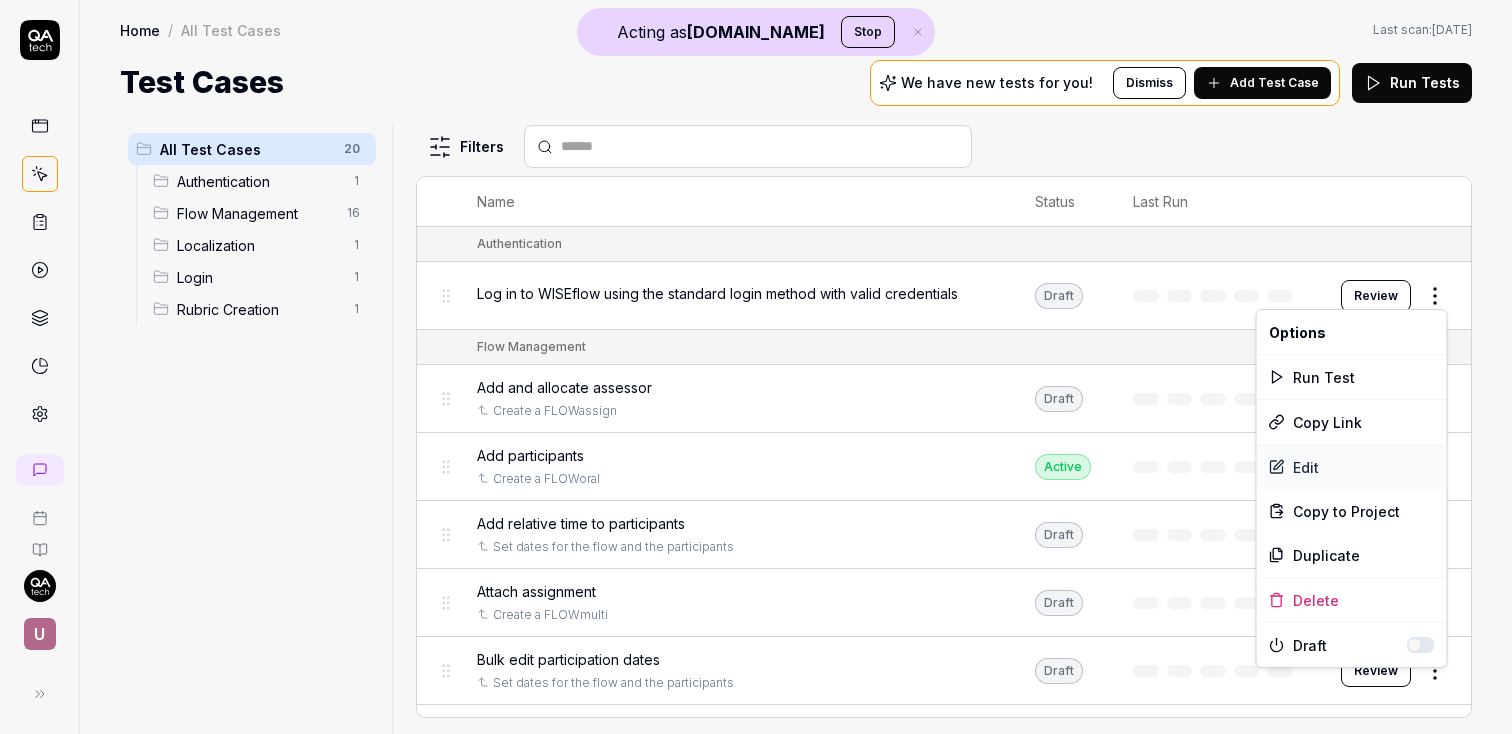click on "Edit" at bounding box center [1352, 467] 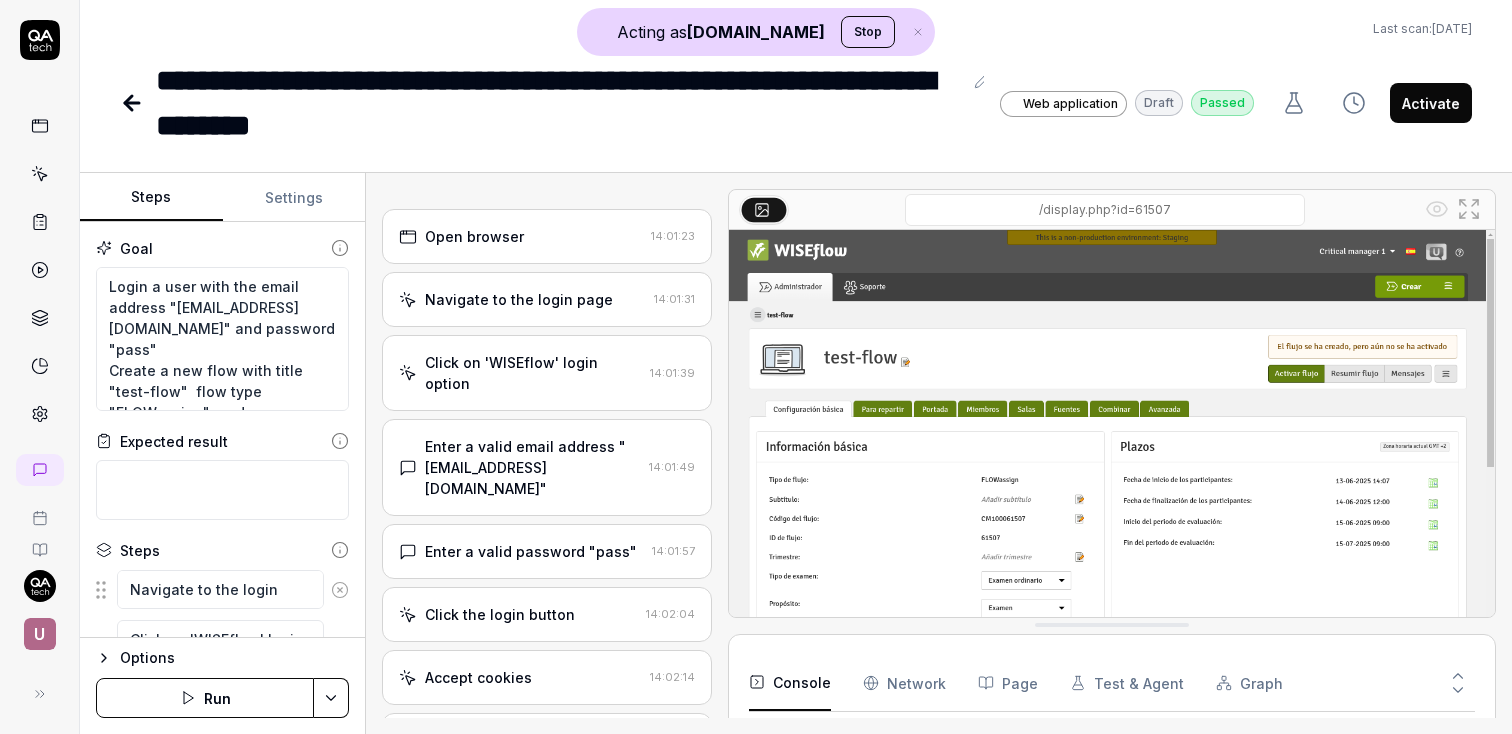 scroll, scrollTop: 226, scrollLeft: 0, axis: vertical 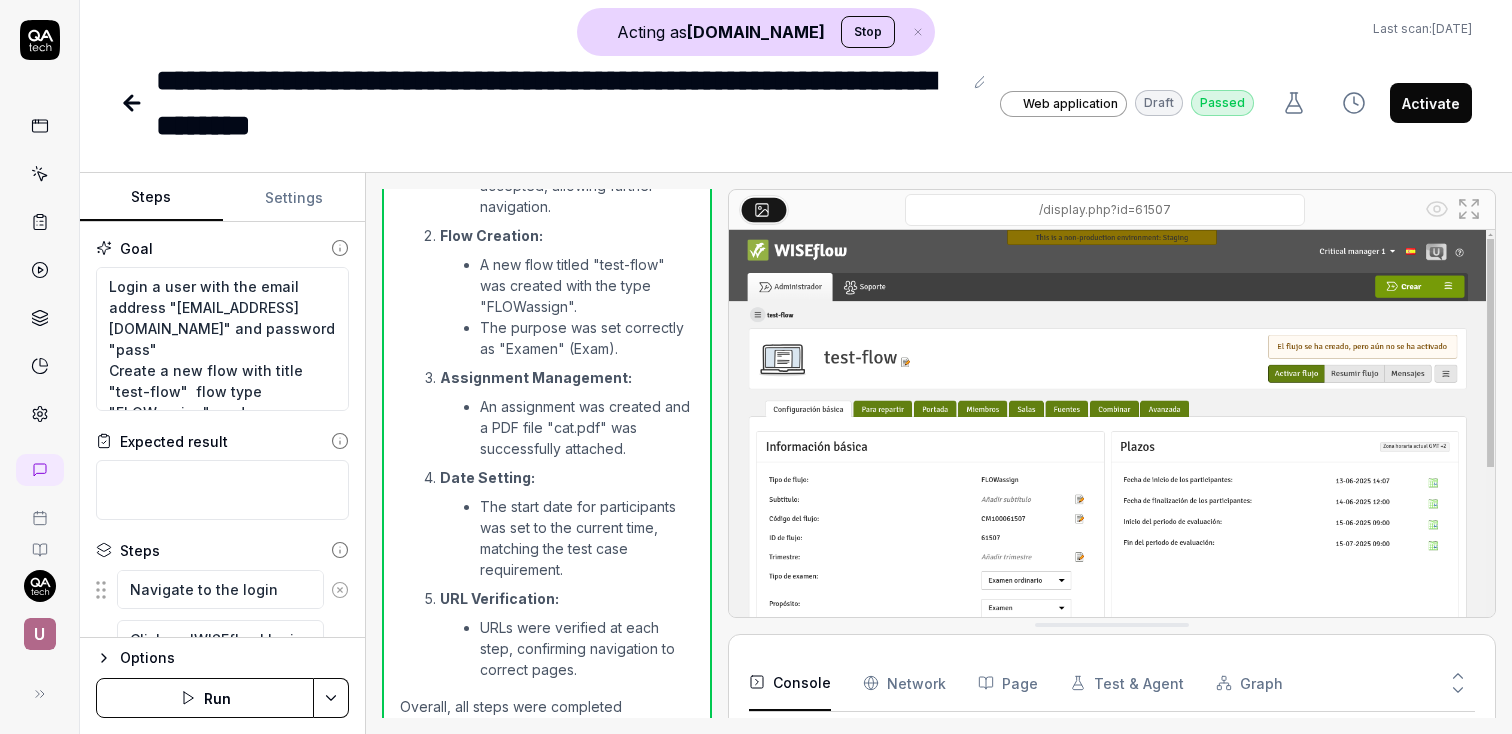 click 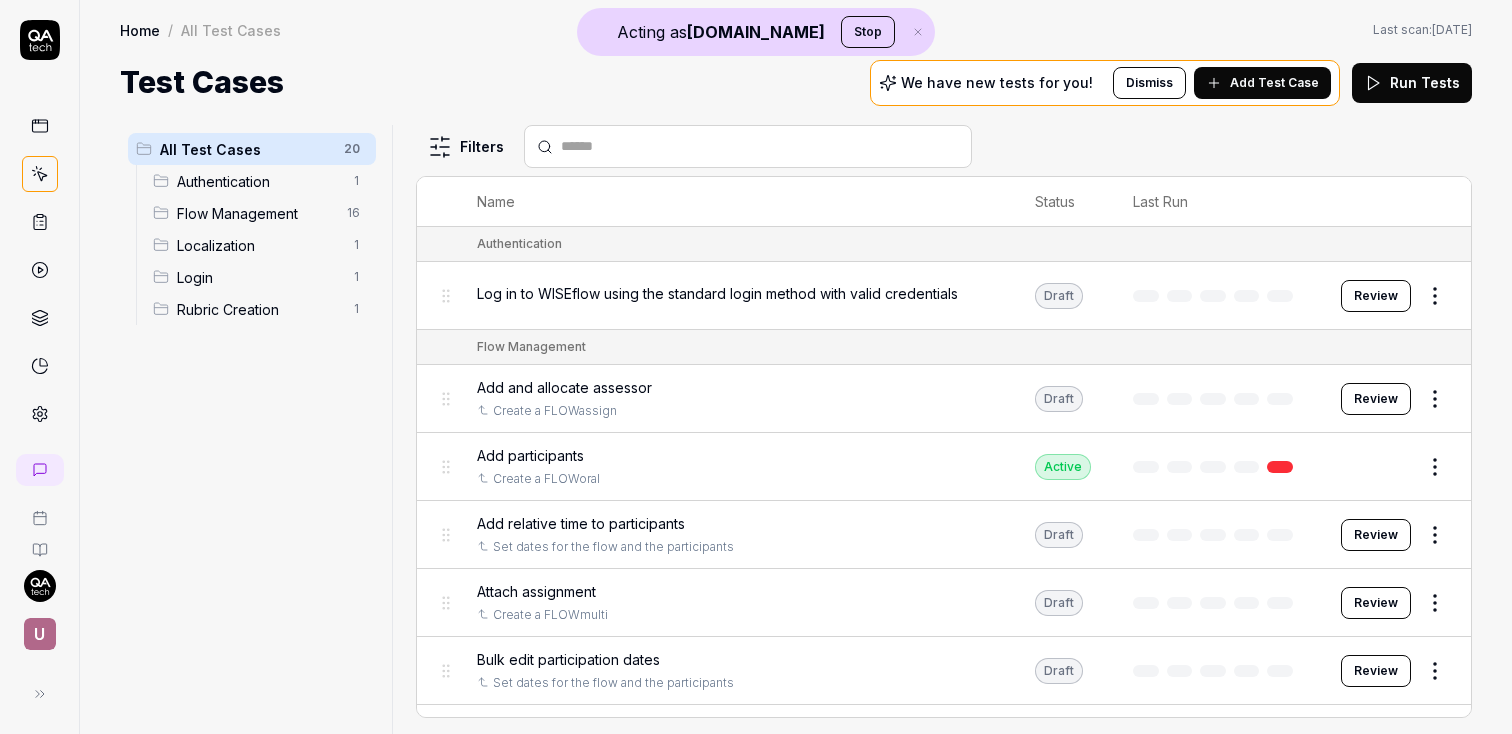 scroll, scrollTop: 815, scrollLeft: 0, axis: vertical 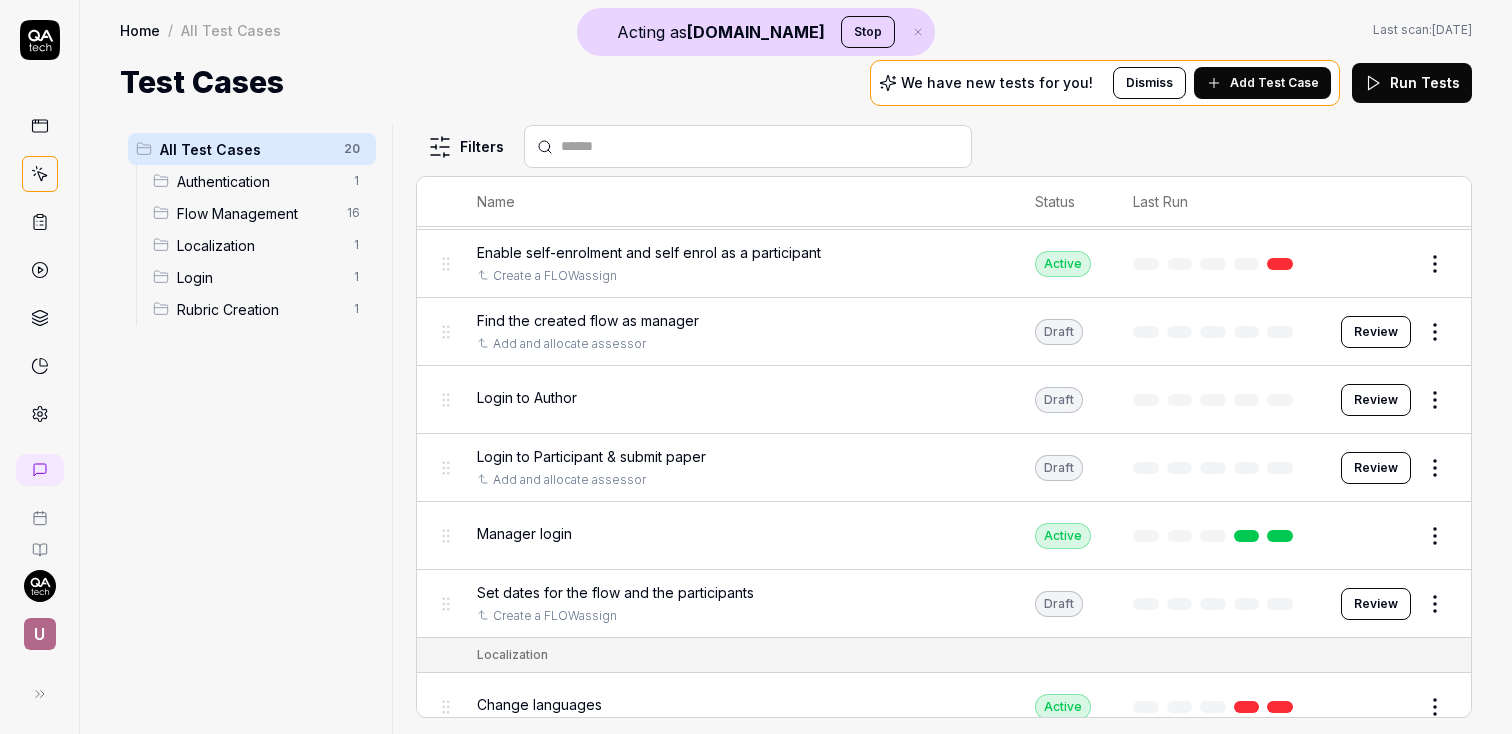 click on "Login to Participant & submit paper" at bounding box center [591, 456] 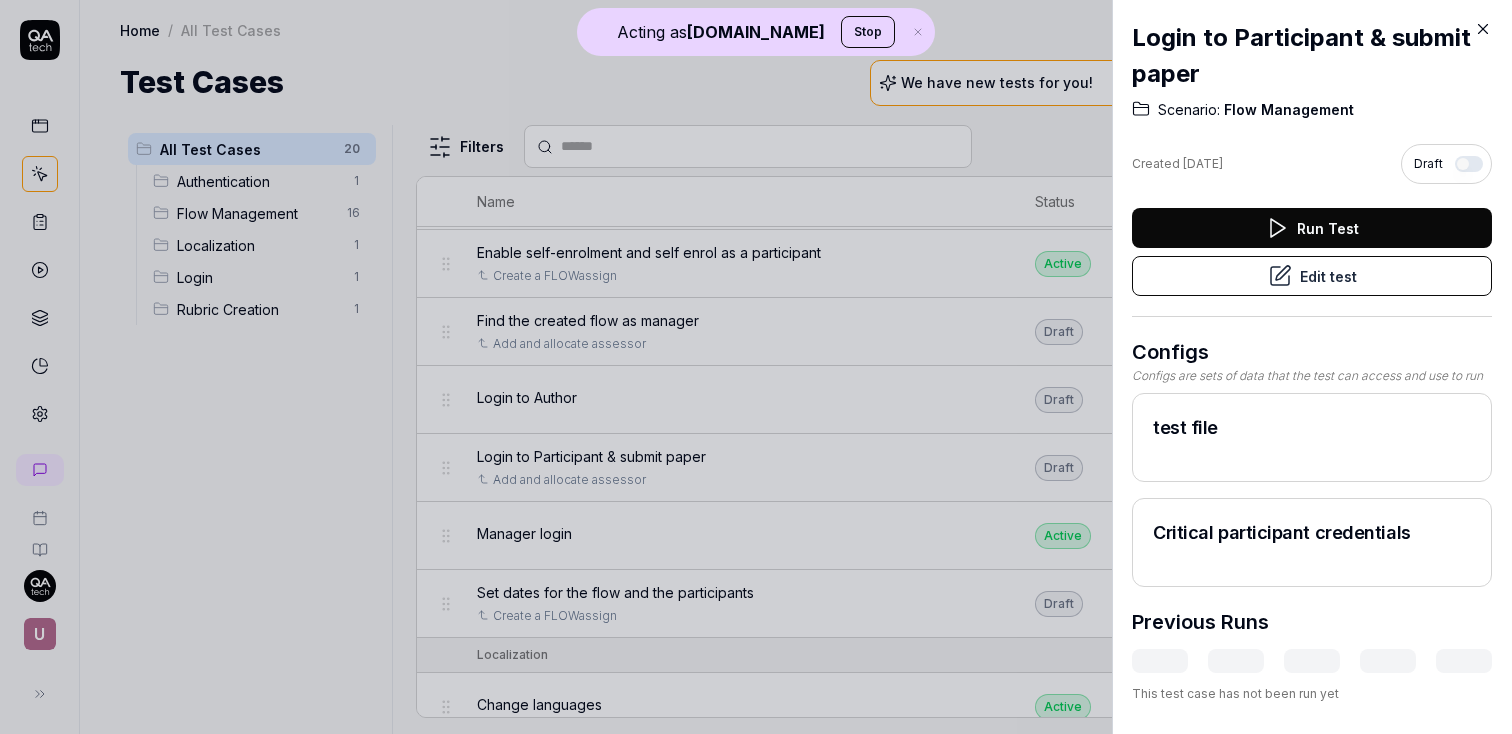 click 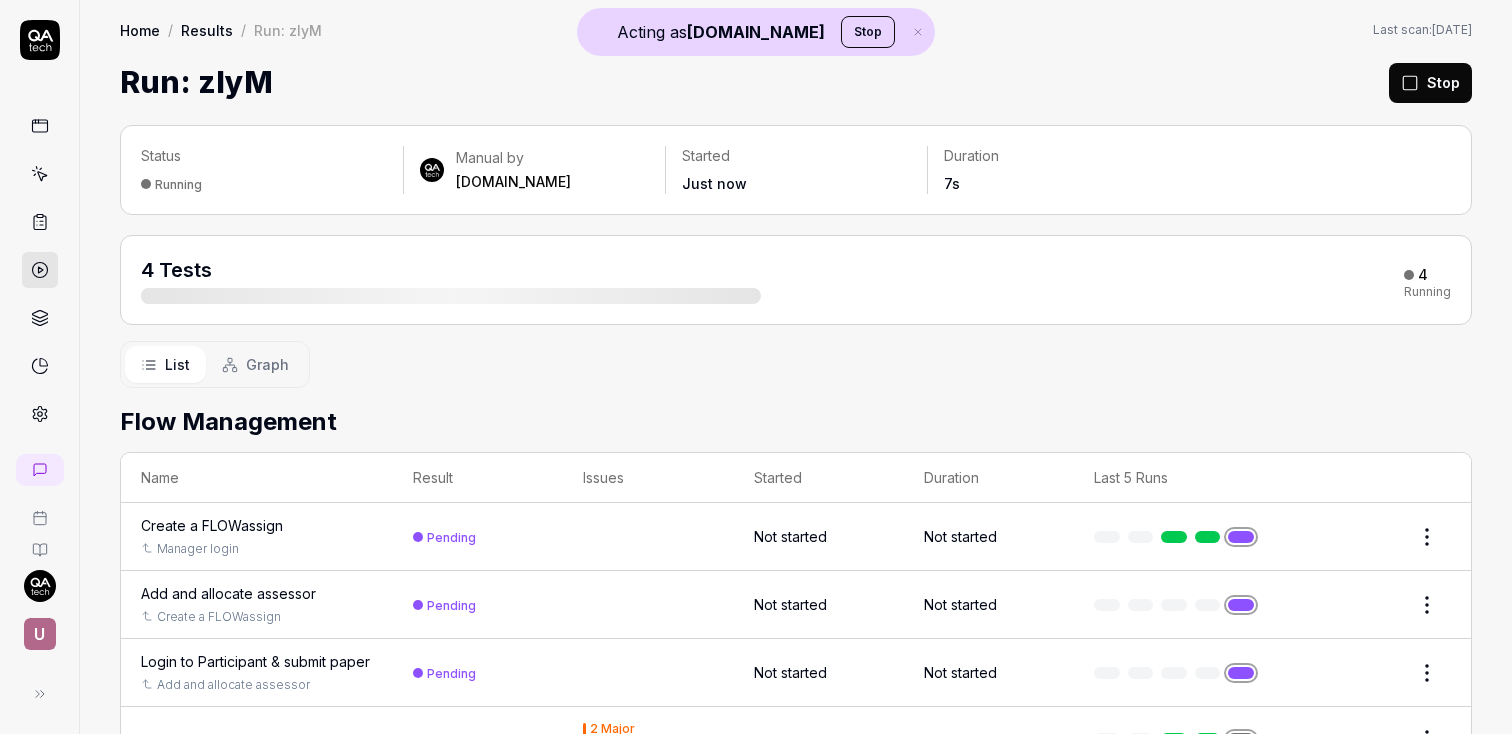 scroll, scrollTop: 73, scrollLeft: 0, axis: vertical 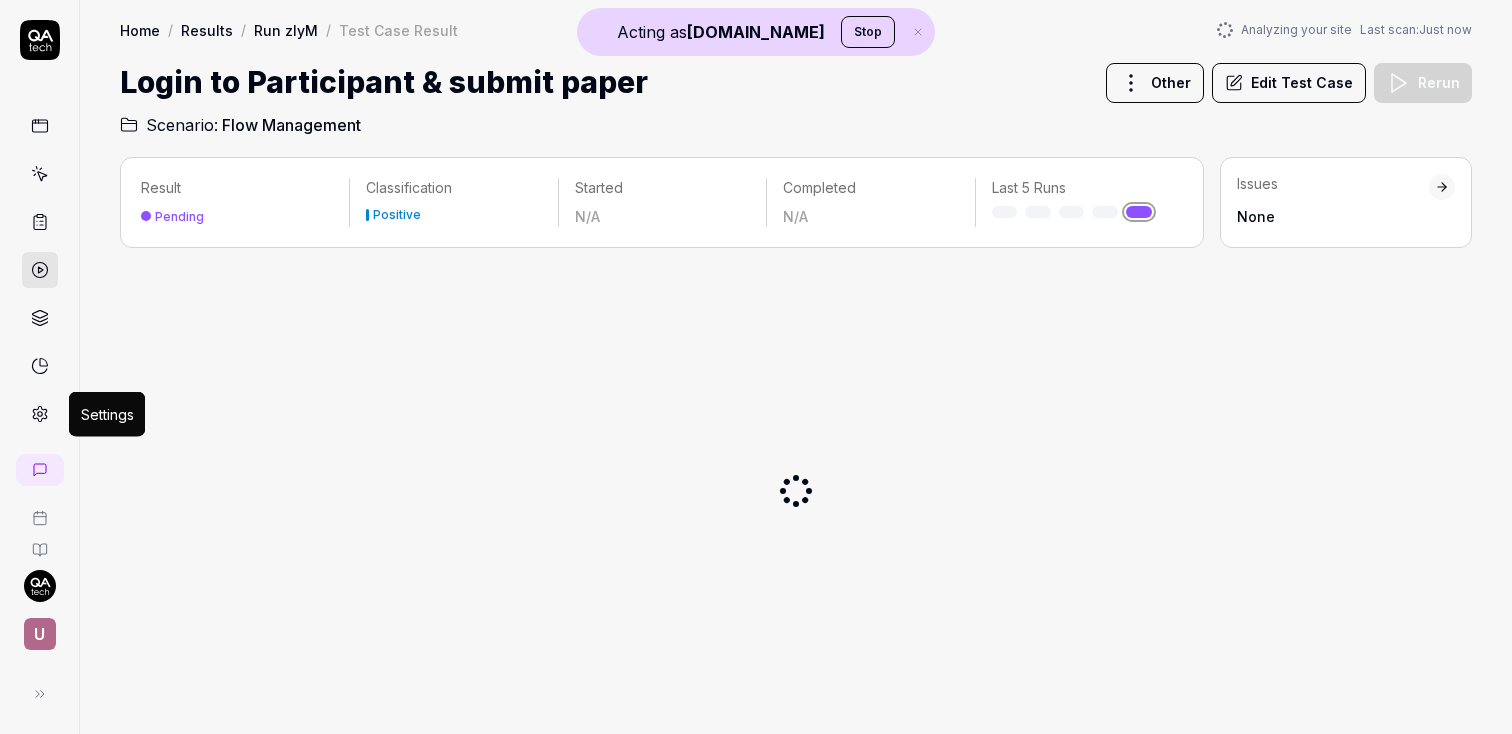 click at bounding box center [40, 414] 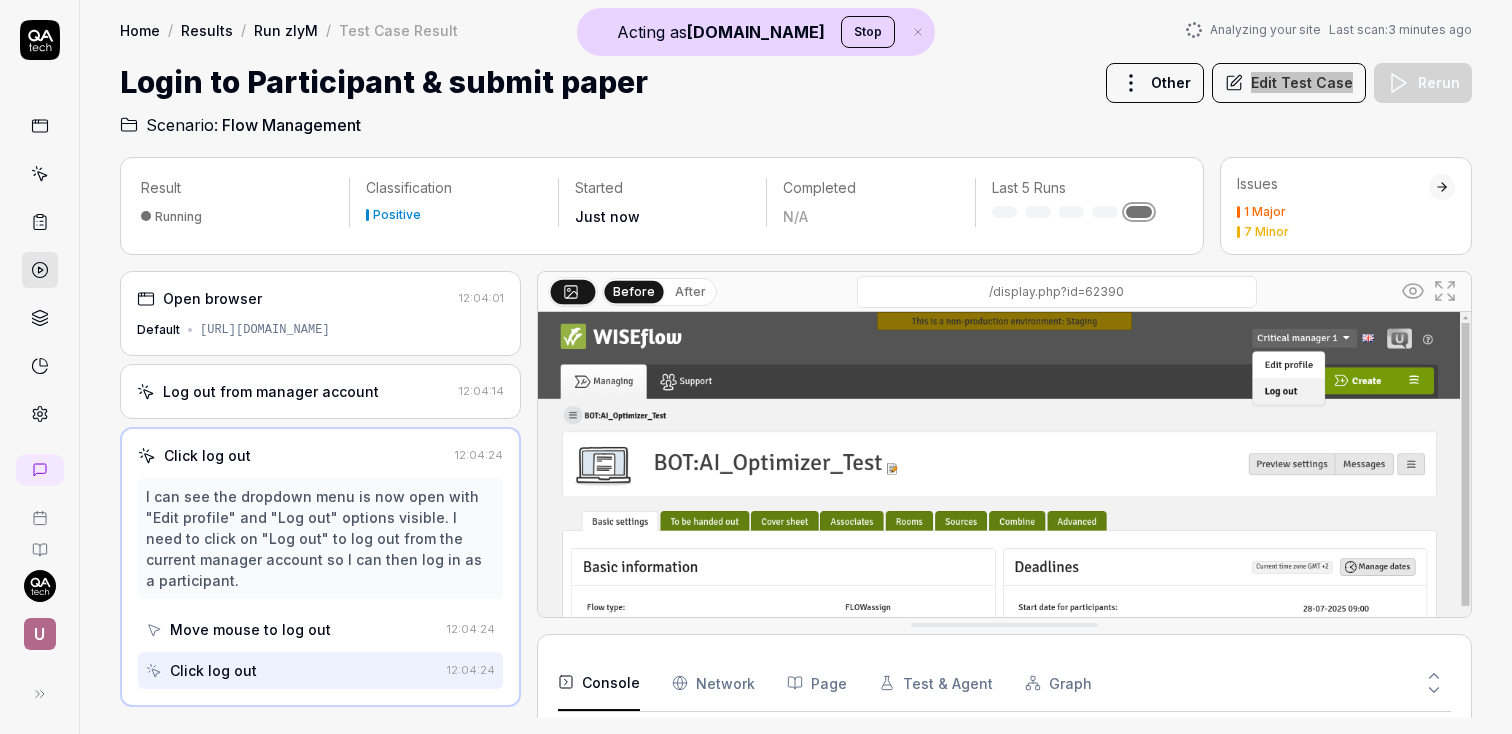 scroll, scrollTop: 53, scrollLeft: 0, axis: vertical 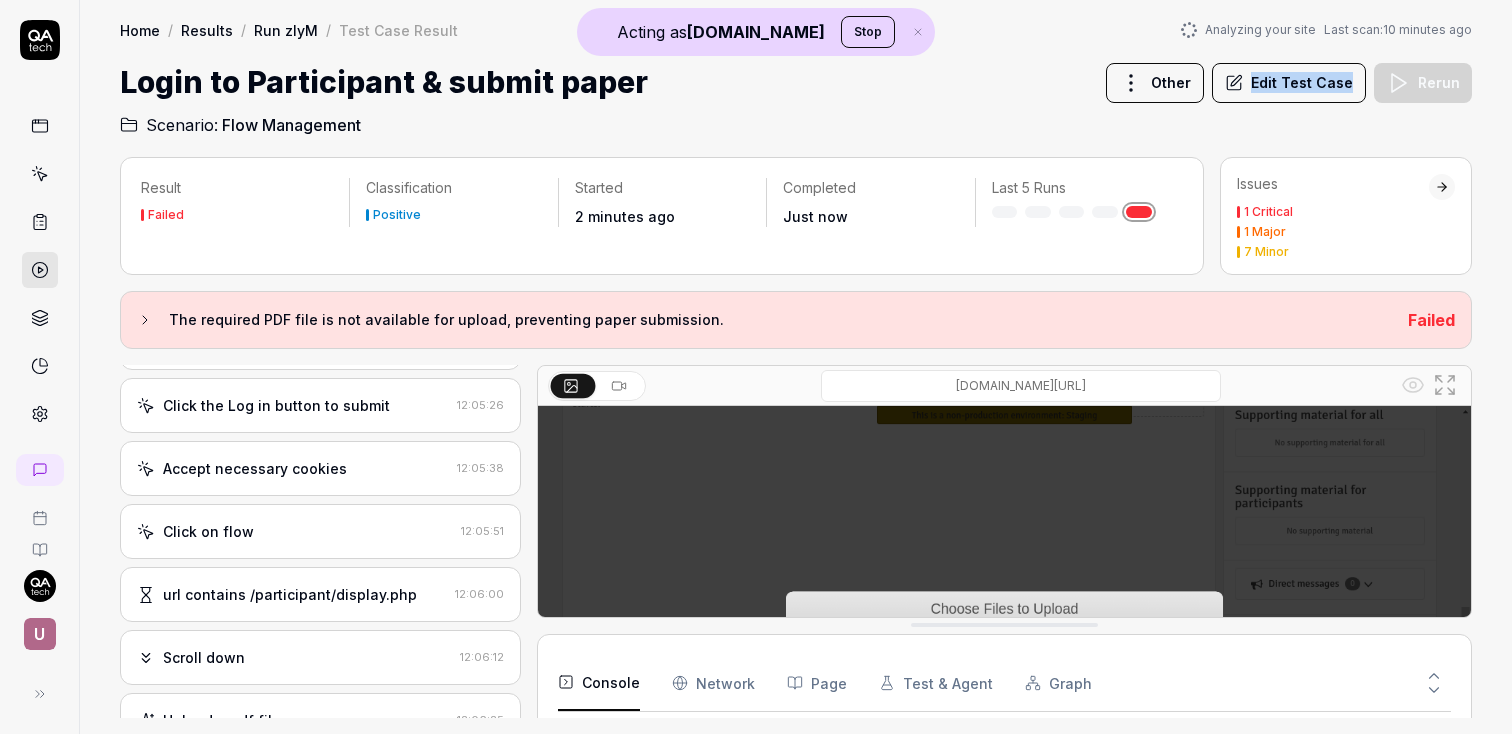 click 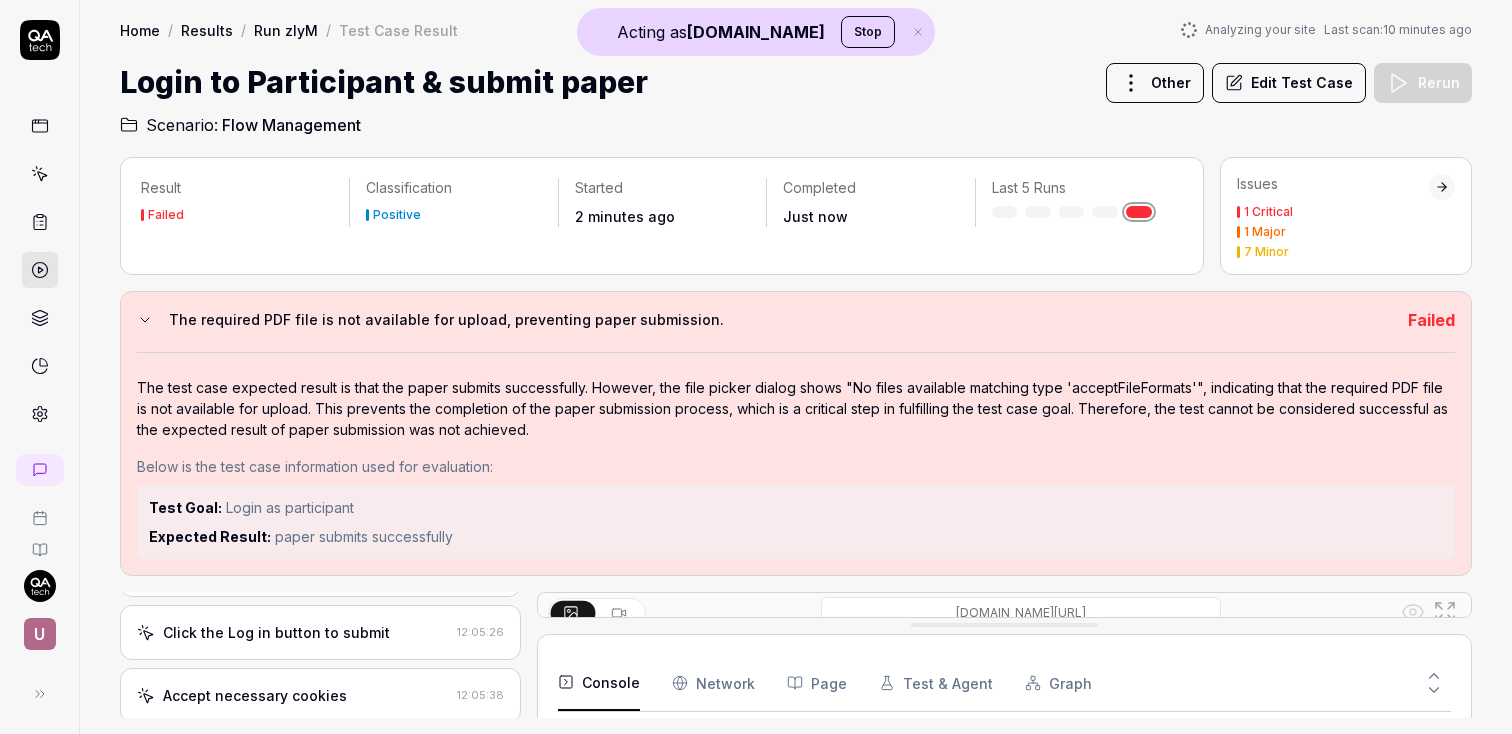 click on "The test case expected result is that the paper submits successfully. However, the file picker dialog shows "No files available matching type 'acceptFileFormats'", indicating that the required PDF file is not available for upload. This prevents the completion of the paper submission process, which is a critical step in fulfilling the test case goal. Therefore, the test cannot be considered successful as the expected result of paper submission was not achieved." at bounding box center [796, 408] 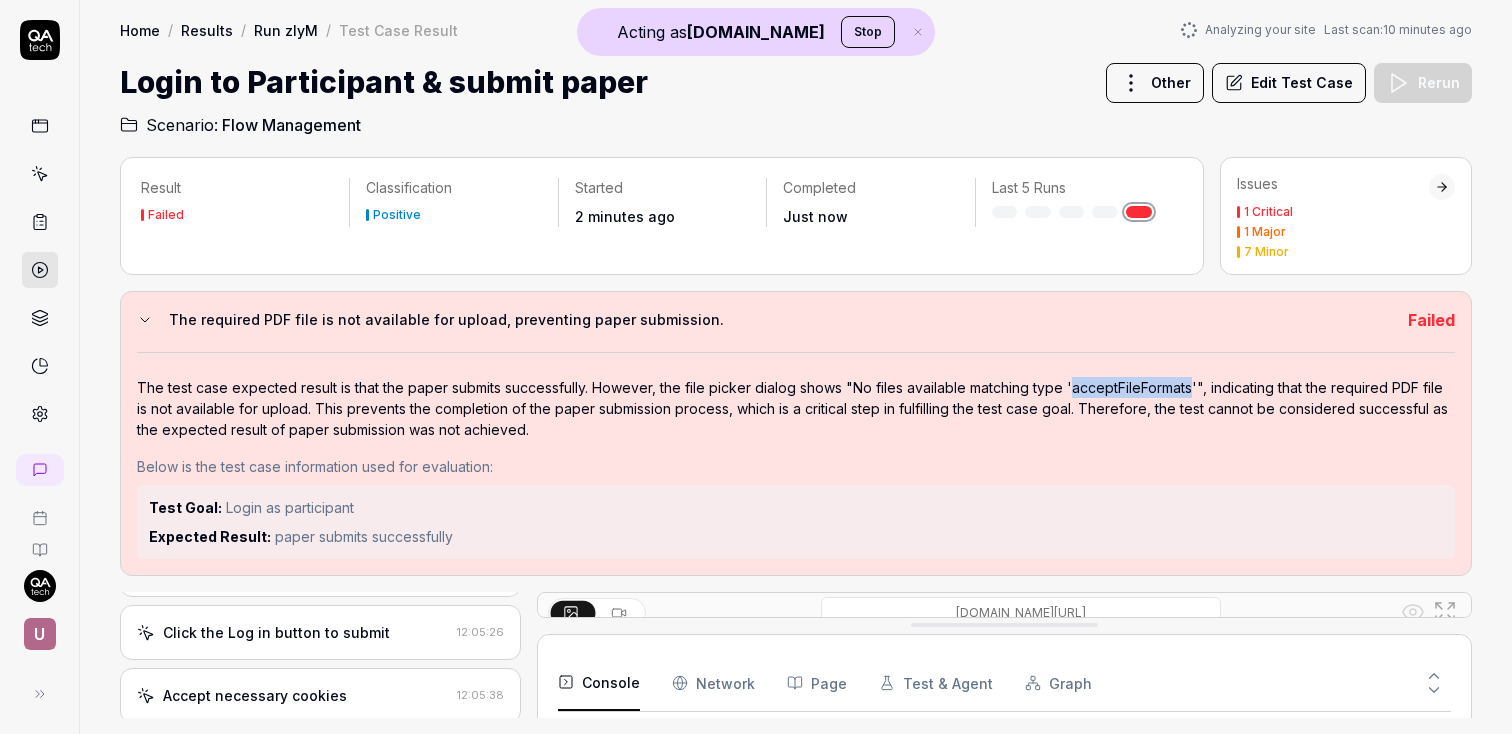 click on "The test case expected result is that the paper submits successfully. However, the file picker dialog shows "No files available matching type 'acceptFileFormats'", indicating that the required PDF file is not available for upload. This prevents the completion of the paper submission process, which is a critical step in fulfilling the test case goal. Therefore, the test cannot be considered successful as the expected result of paper submission was not achieved." at bounding box center (796, 408) 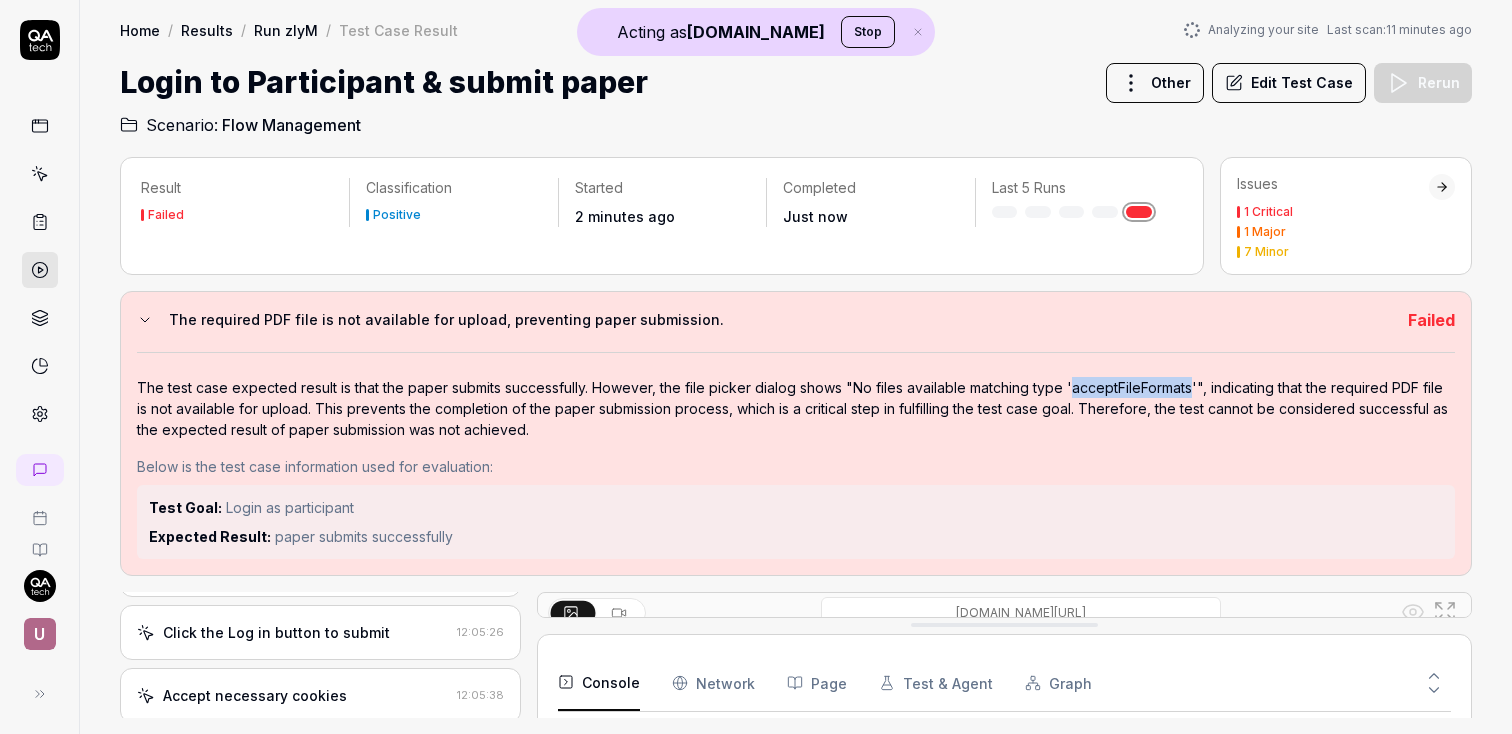 click 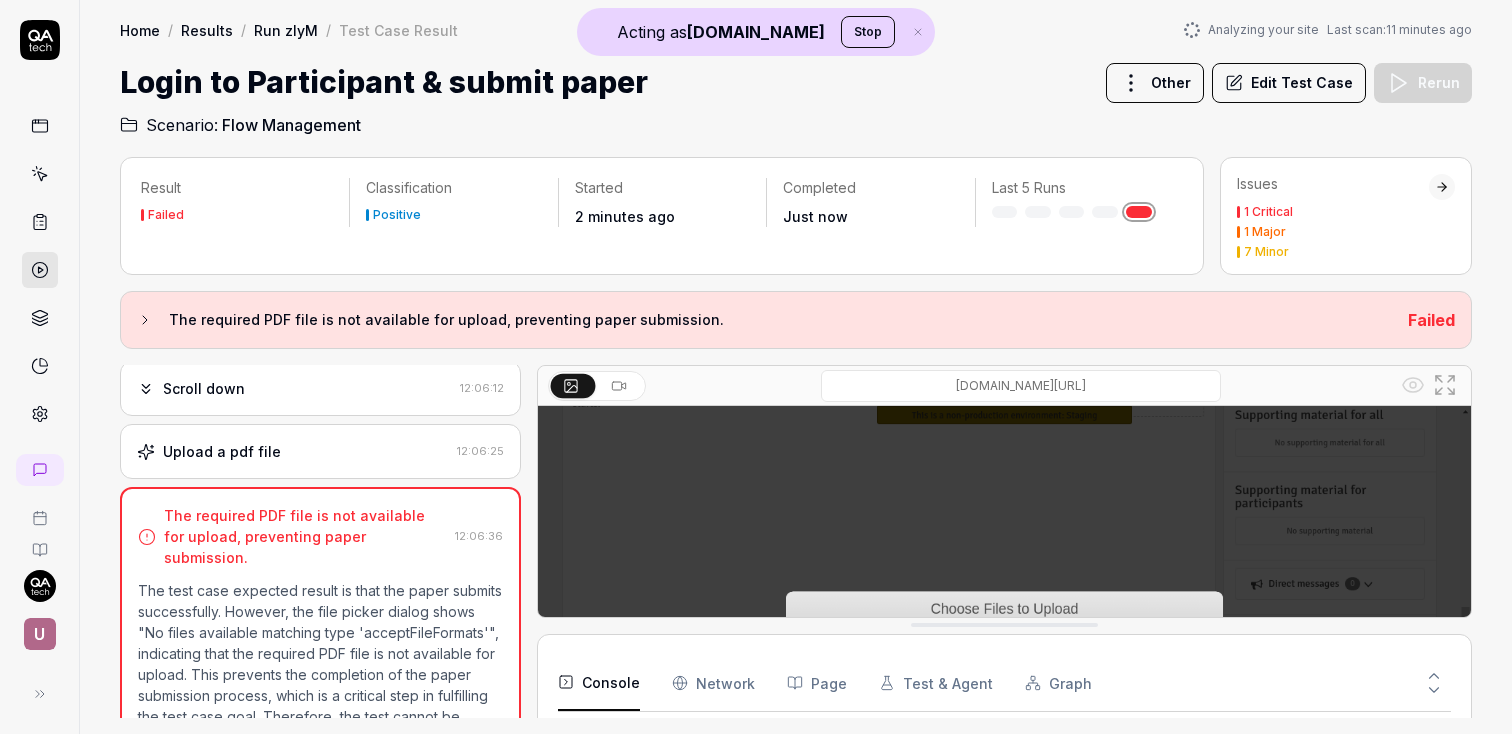 click on "Upload a pdf file" at bounding box center (293, 451) 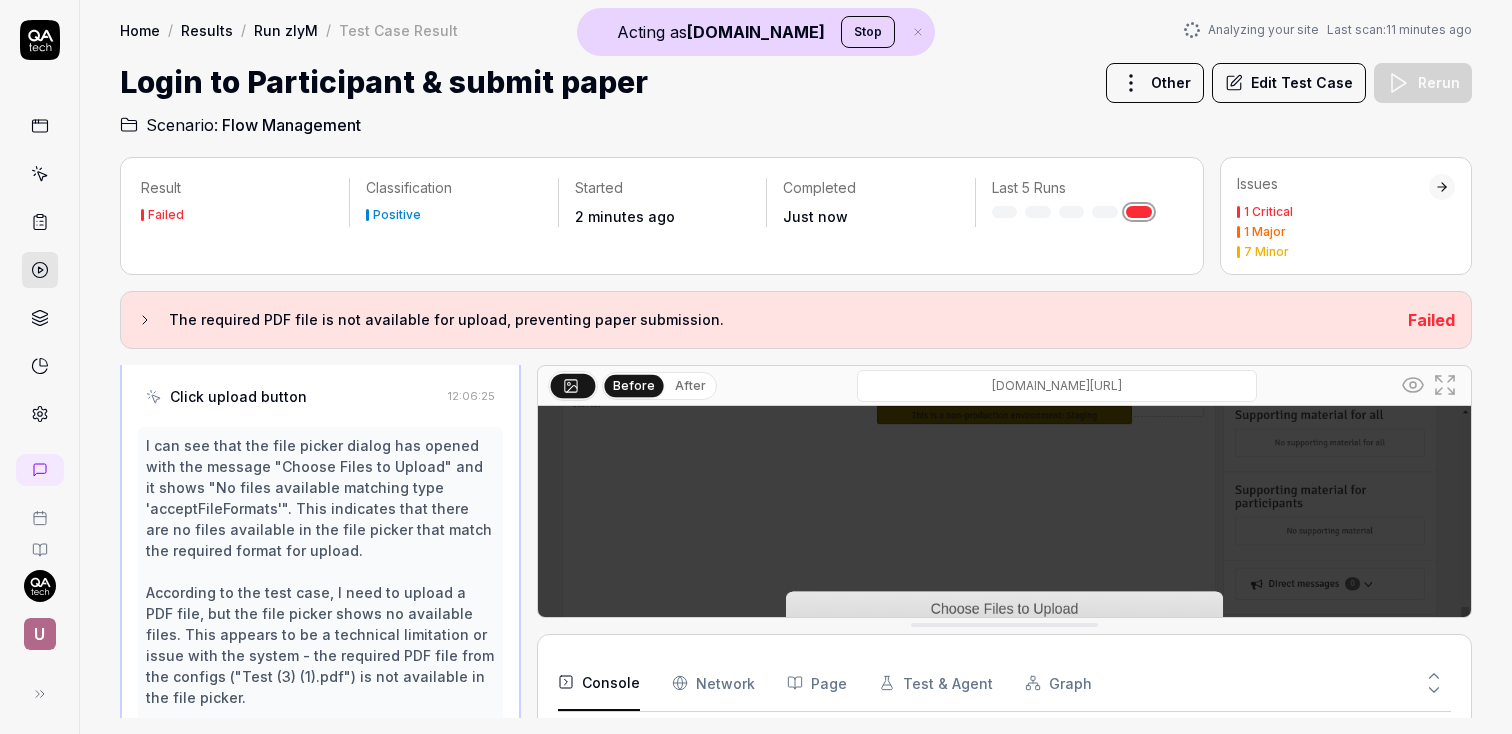 scroll, scrollTop: 1290, scrollLeft: 0, axis: vertical 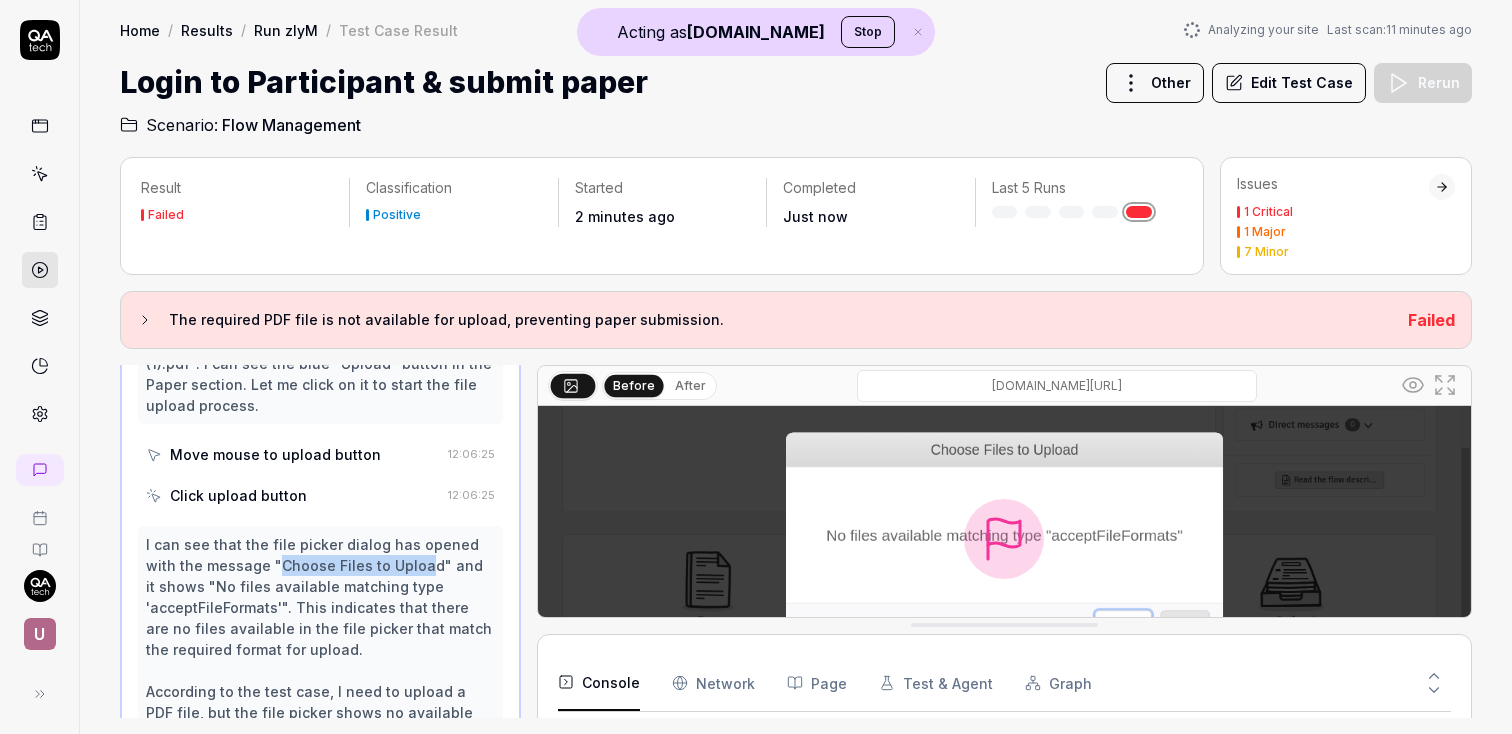 drag, startPoint x: 240, startPoint y: 548, endPoint x: 389, endPoint y: 544, distance: 149.05368 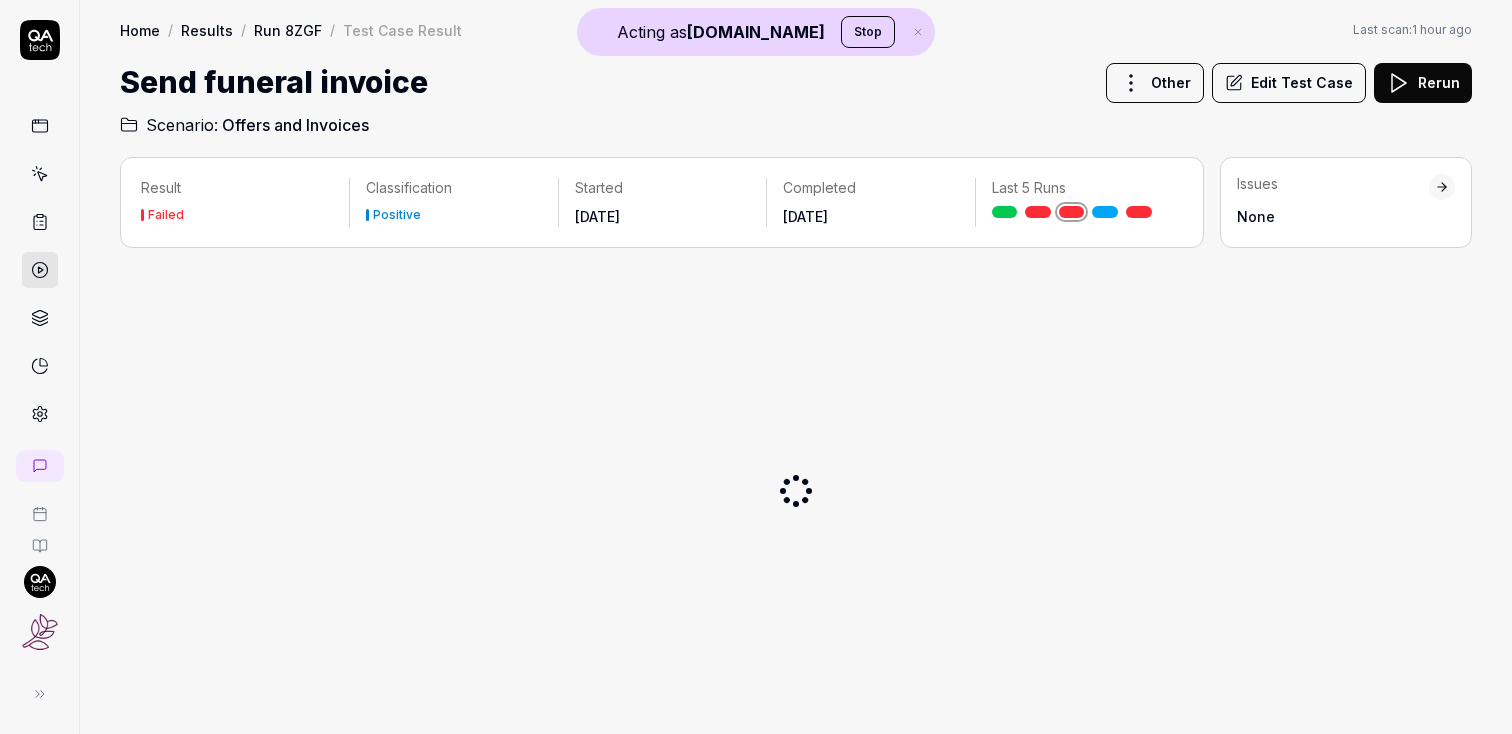 scroll, scrollTop: 0, scrollLeft: 0, axis: both 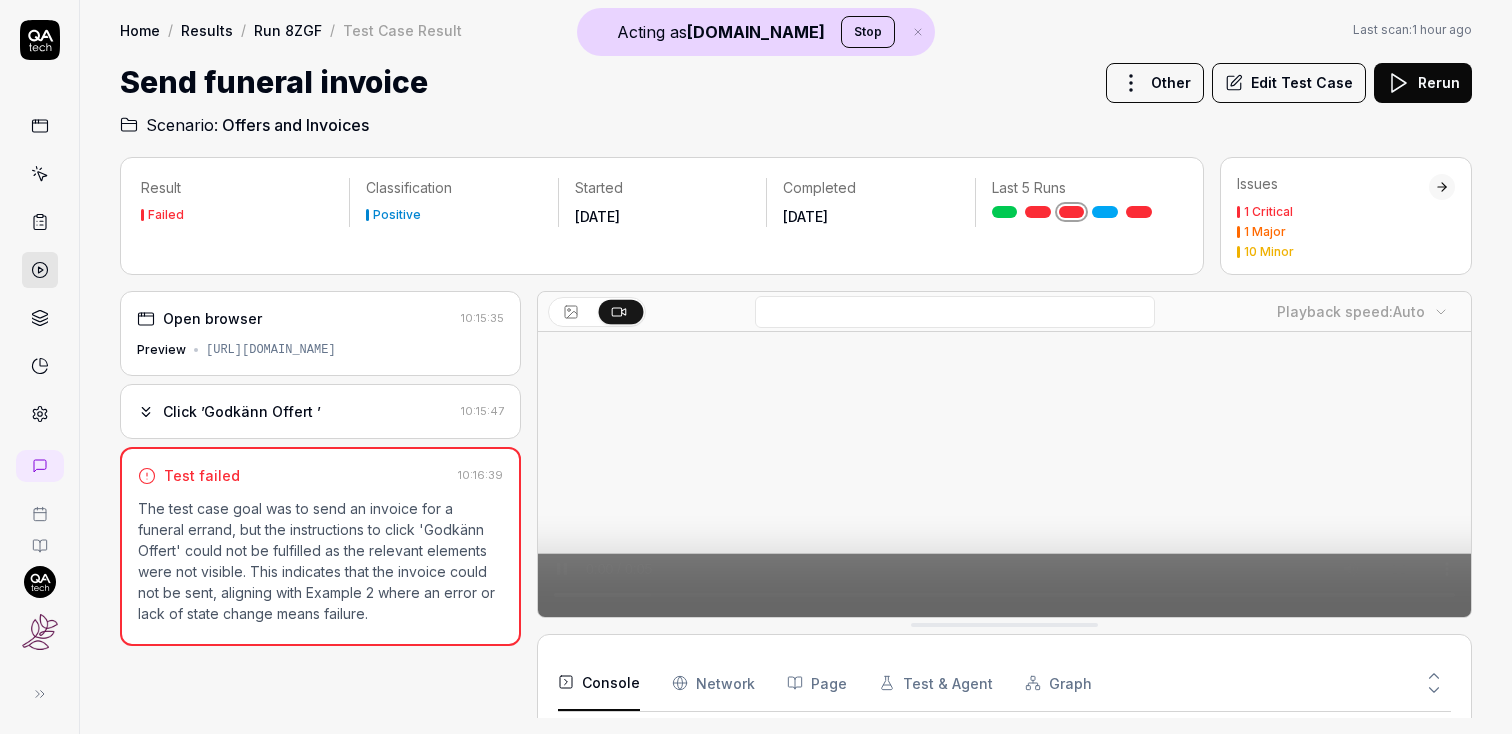 click on "Edit Test Case" at bounding box center (1289, 83) 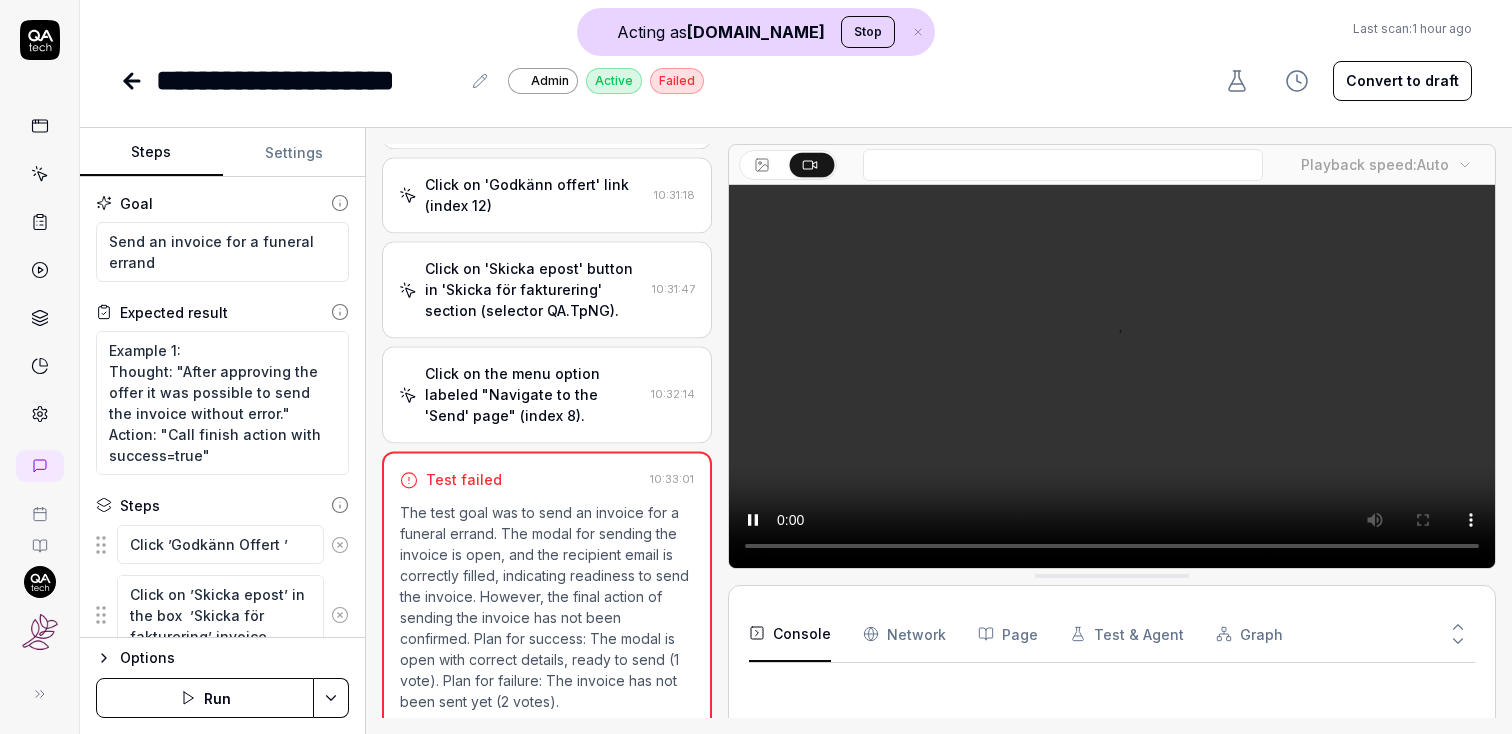 scroll, scrollTop: 159, scrollLeft: 0, axis: vertical 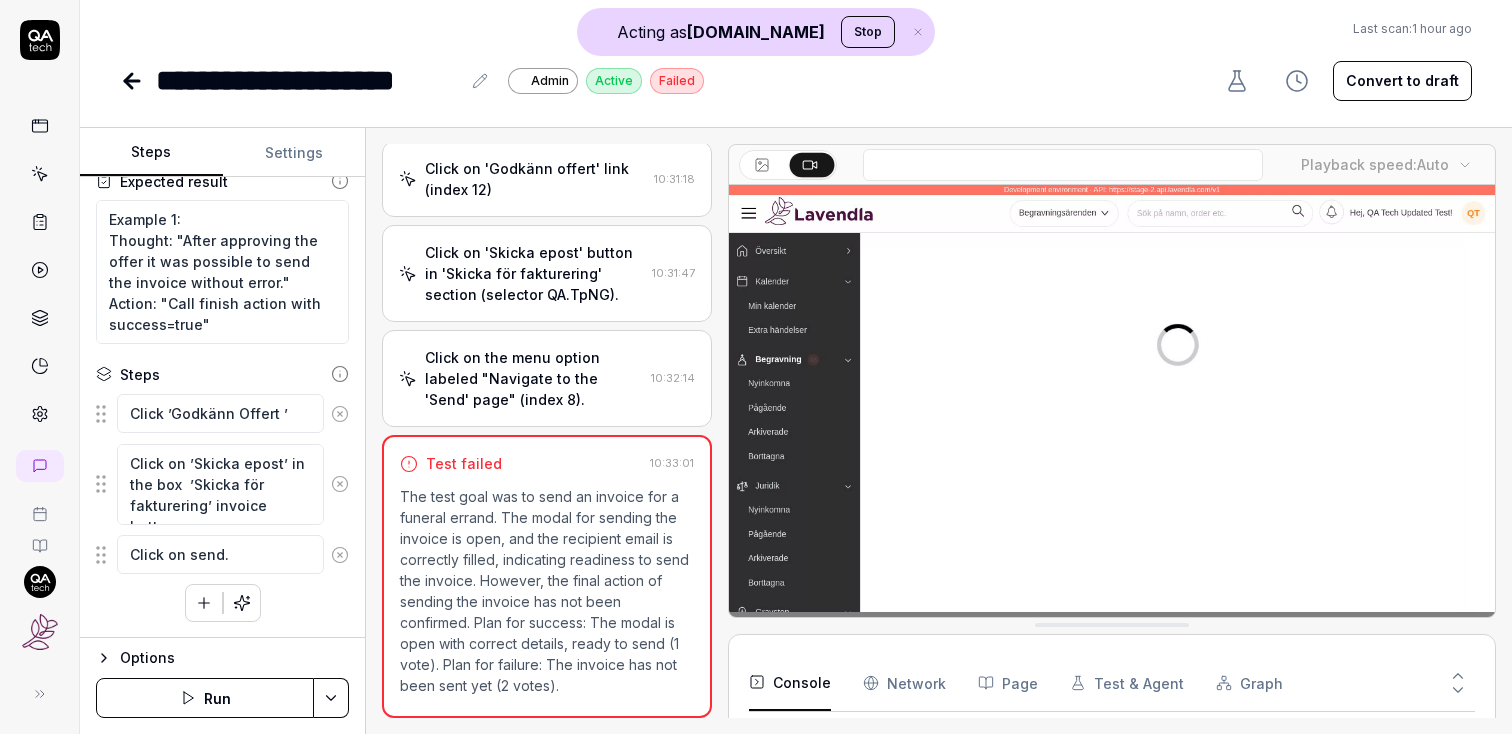 click on "Click on the menu option labeled "Navigate to the 'Send' page" (index 8)." at bounding box center (533, 378) 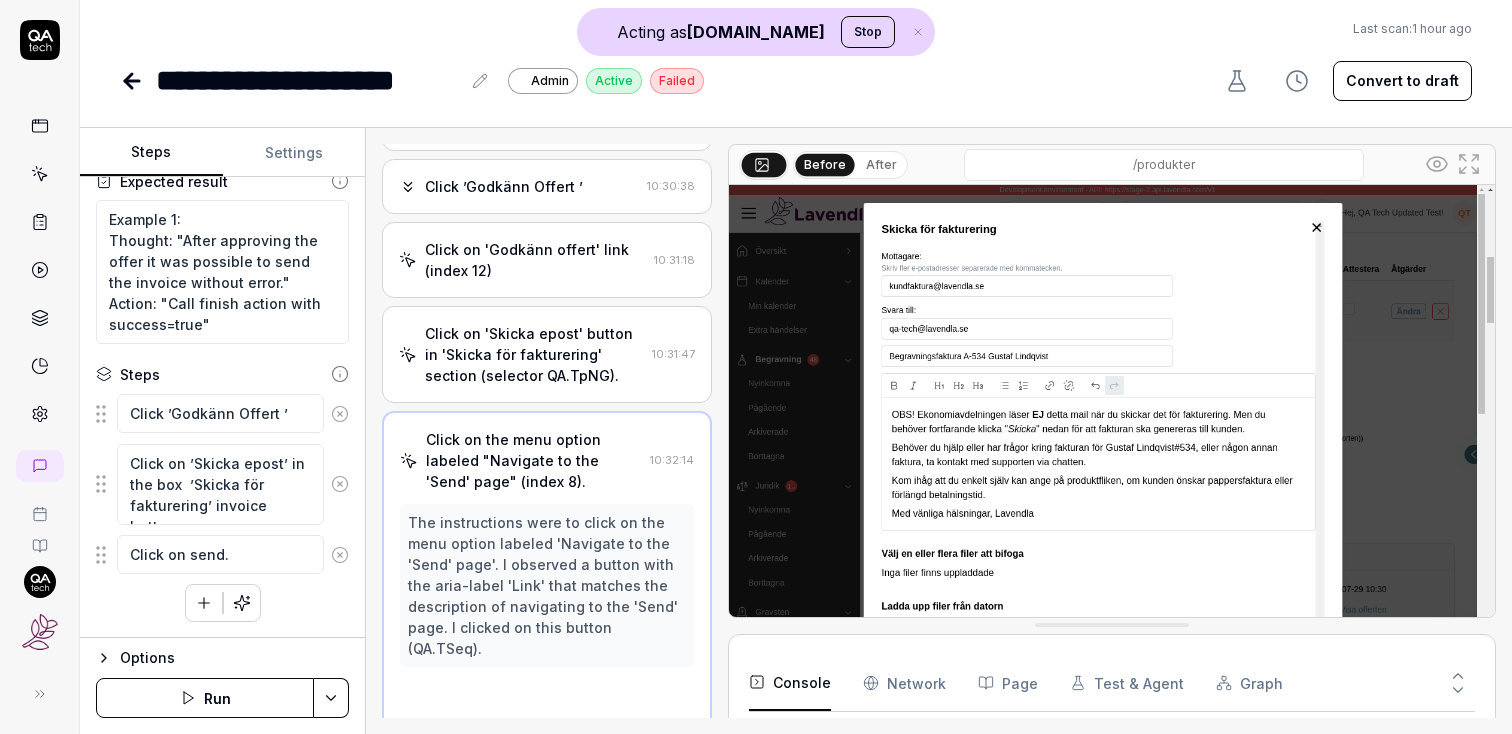 scroll, scrollTop: 73, scrollLeft: 0, axis: vertical 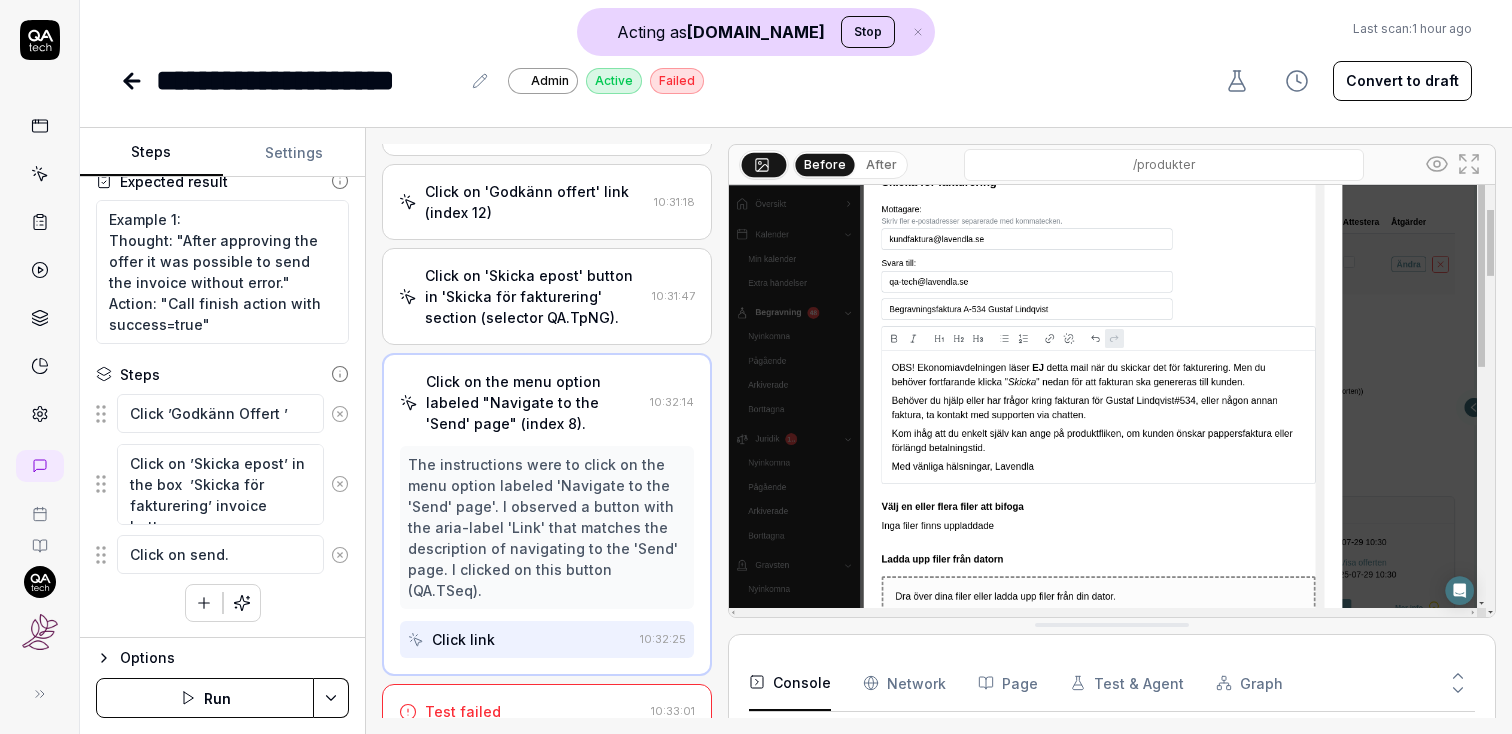 type on "*" 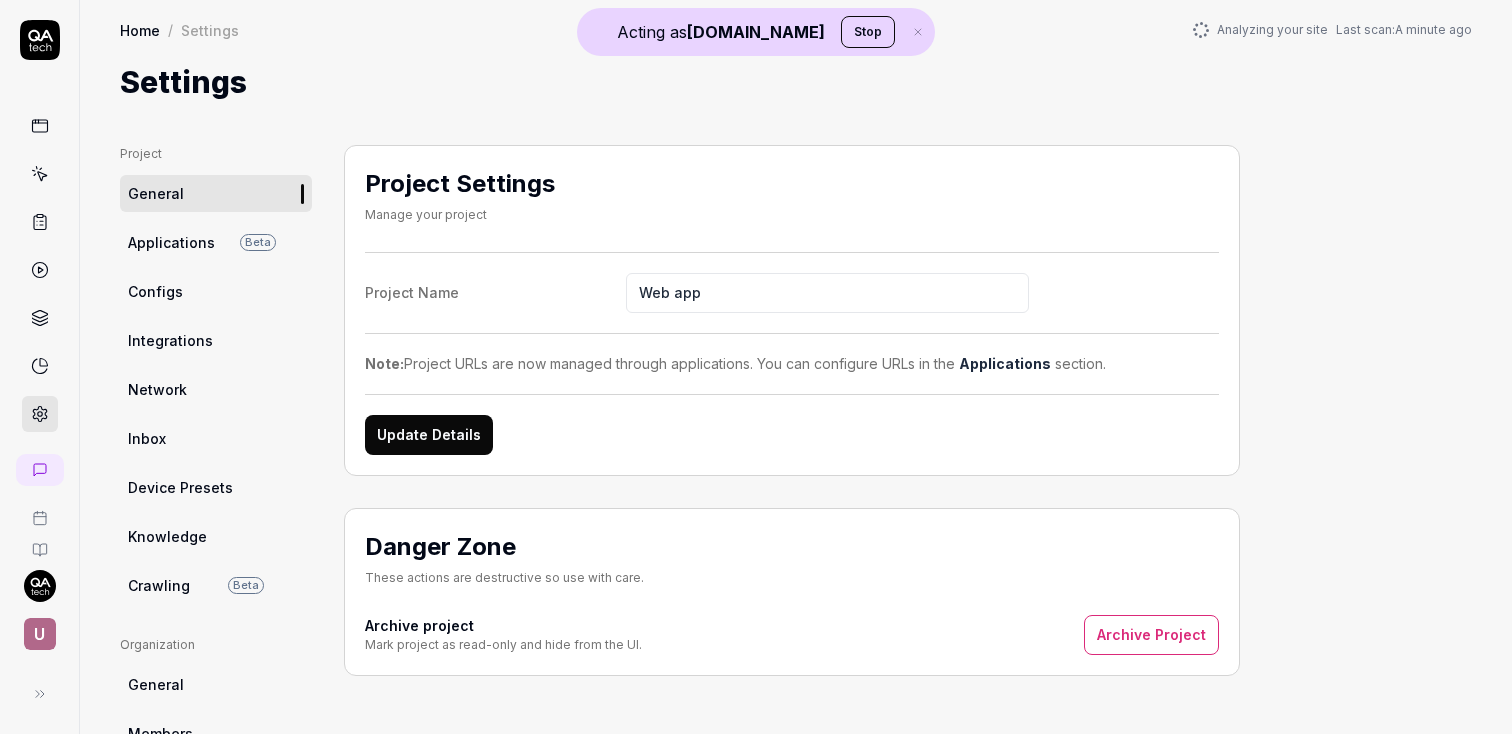 scroll, scrollTop: 0, scrollLeft: 0, axis: both 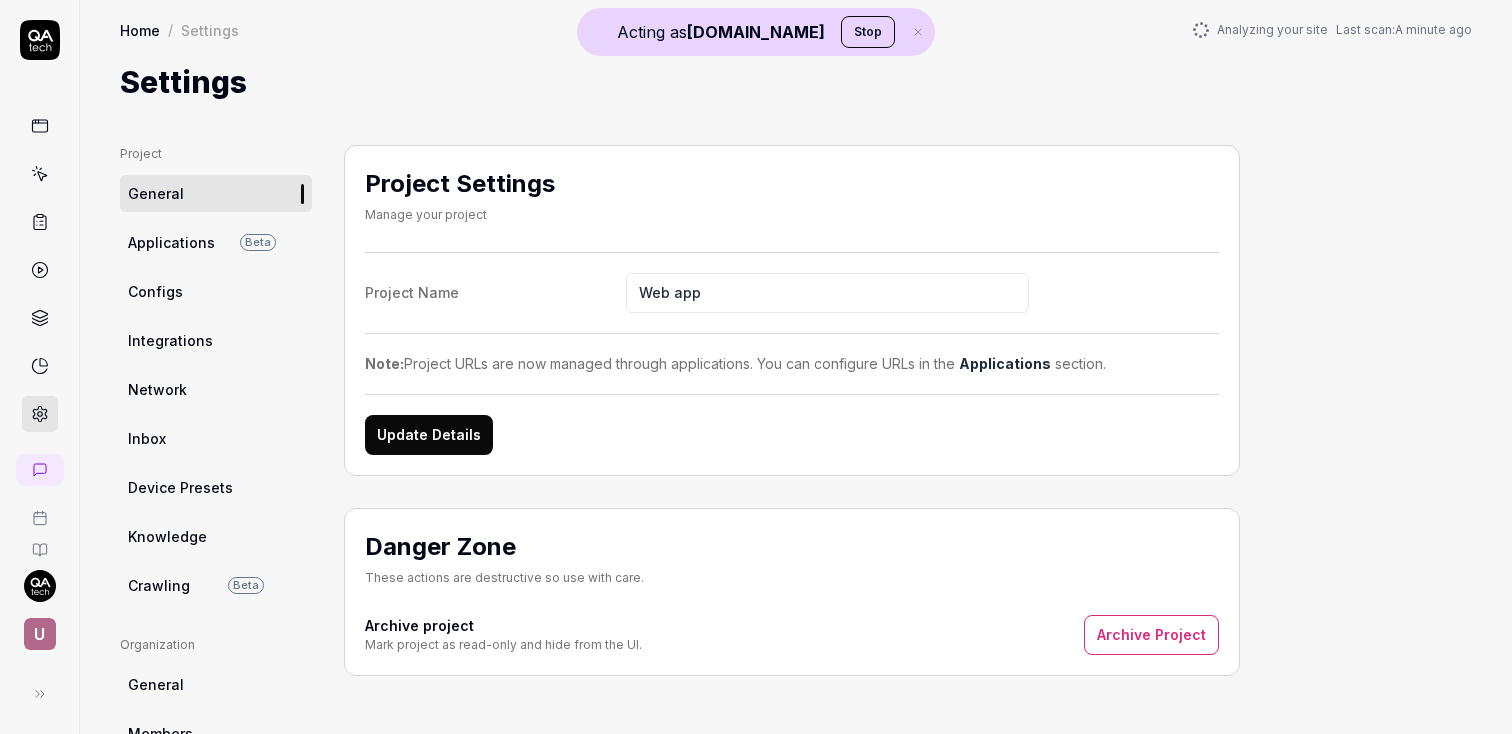 click on "Configs" at bounding box center (216, 291) 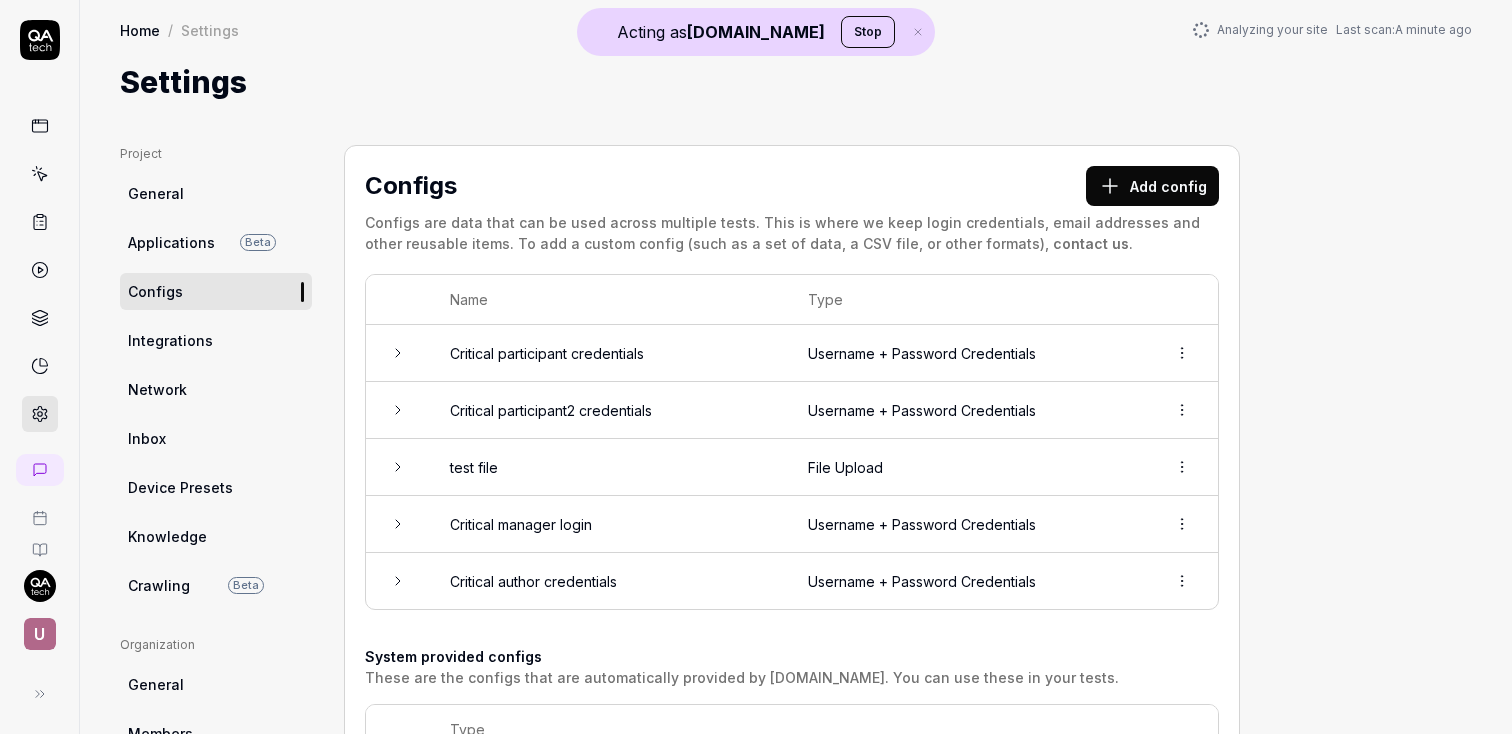 scroll, scrollTop: 43, scrollLeft: 0, axis: vertical 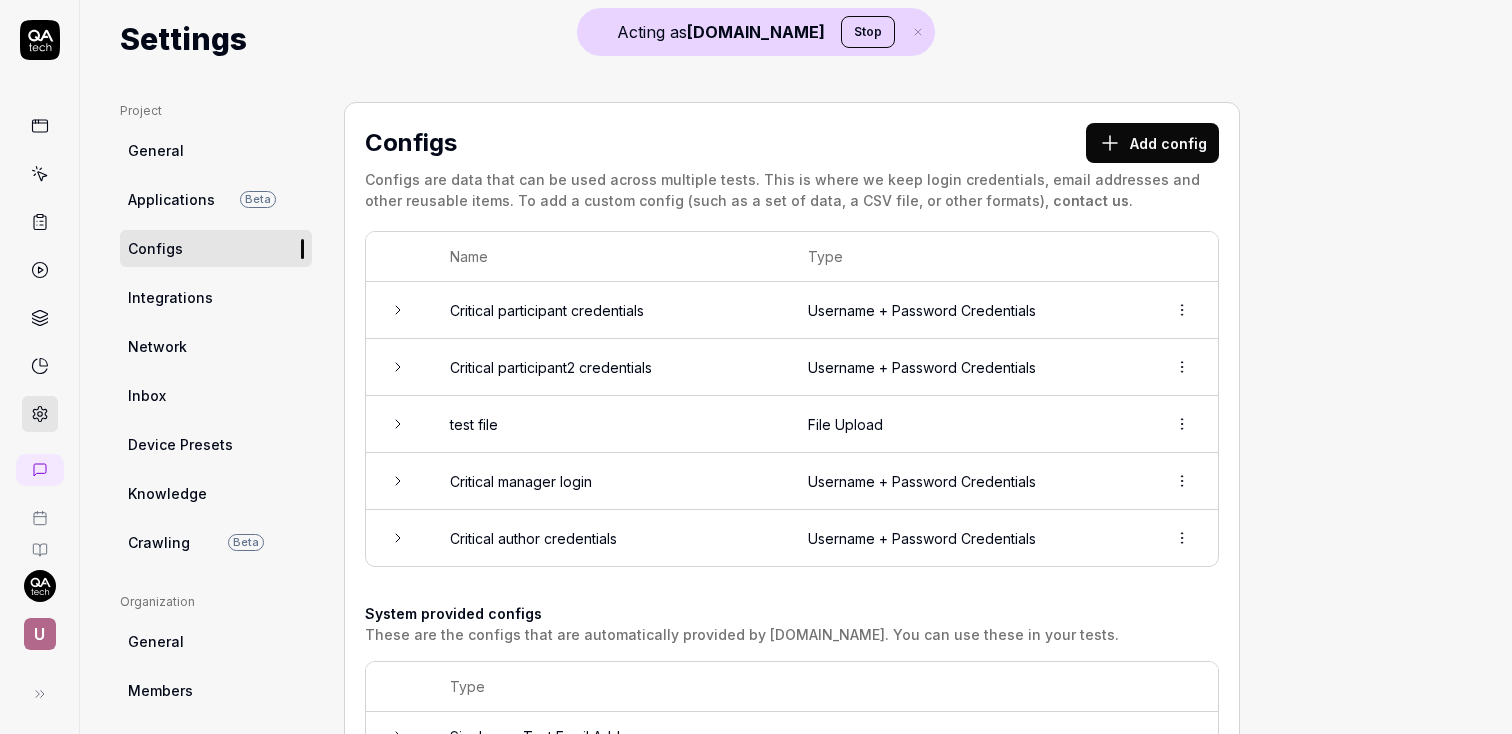click 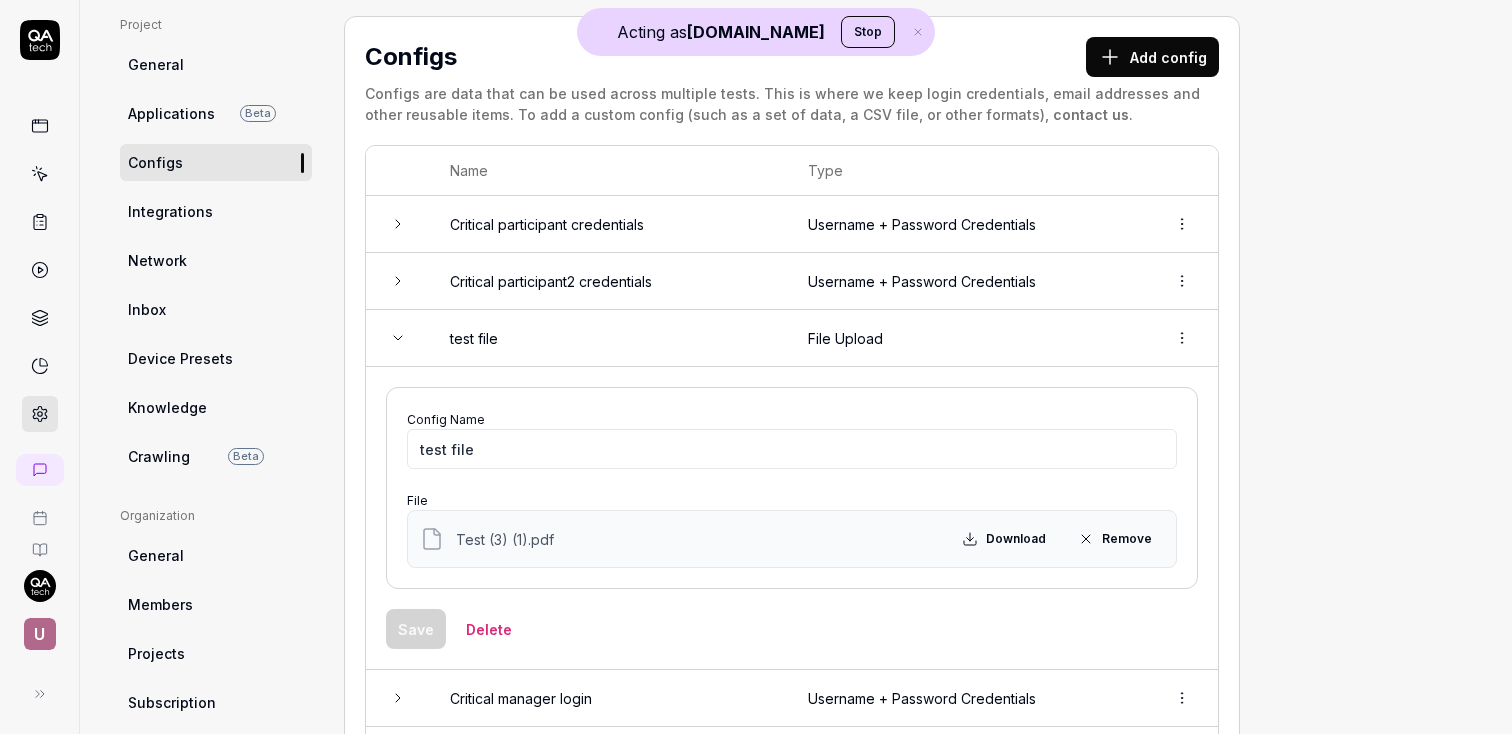 scroll, scrollTop: 182, scrollLeft: 0, axis: vertical 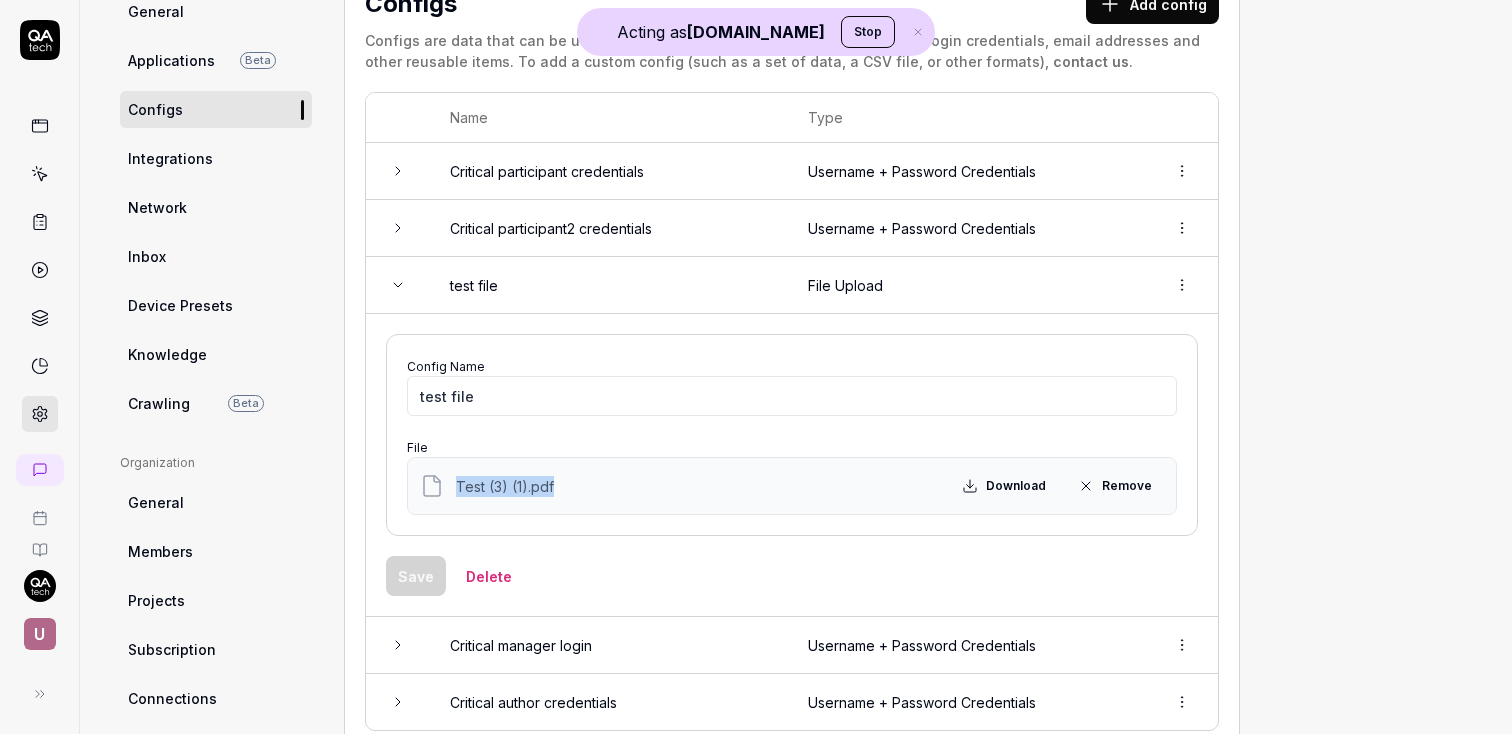 drag, startPoint x: 568, startPoint y: 479, endPoint x: 449, endPoint y: 475, distance: 119.06721 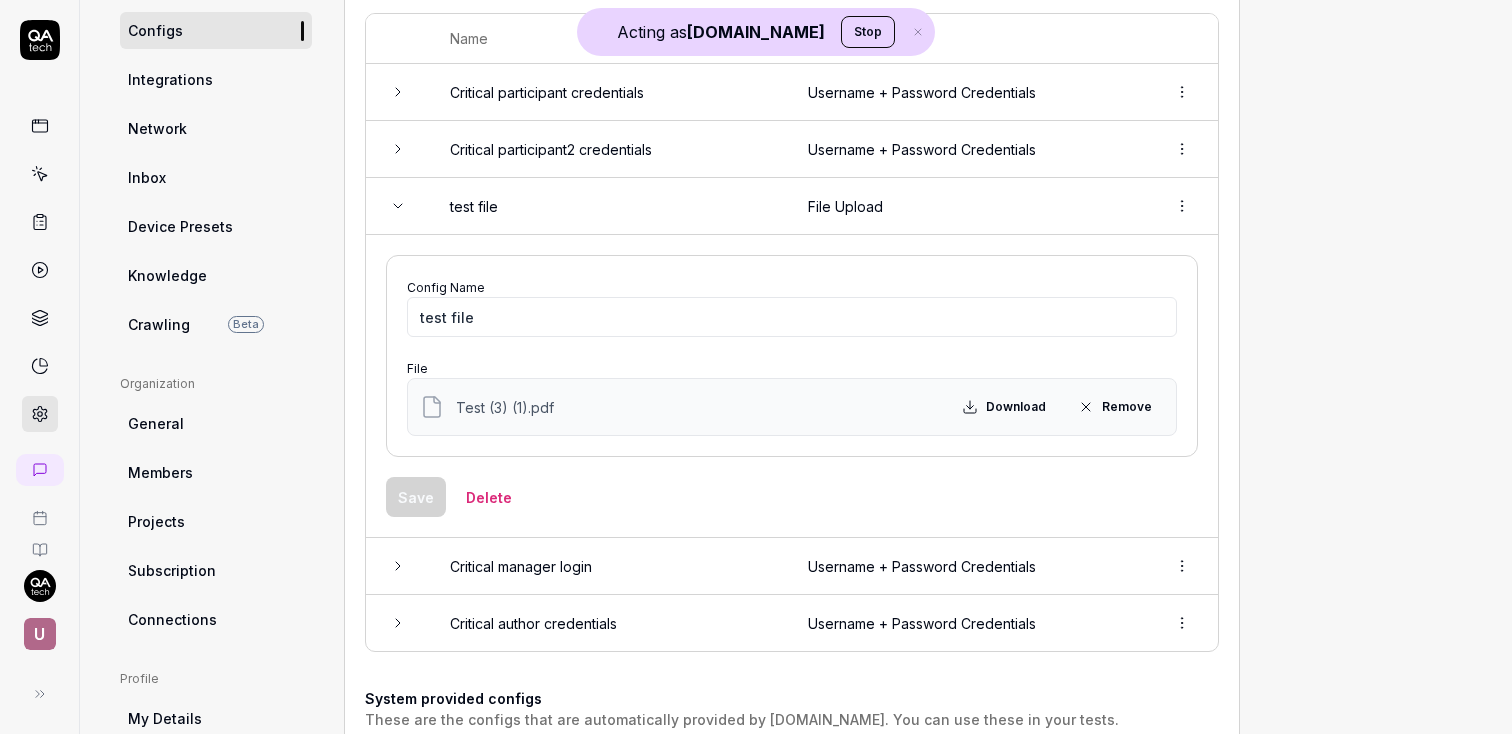 scroll, scrollTop: 0, scrollLeft: 0, axis: both 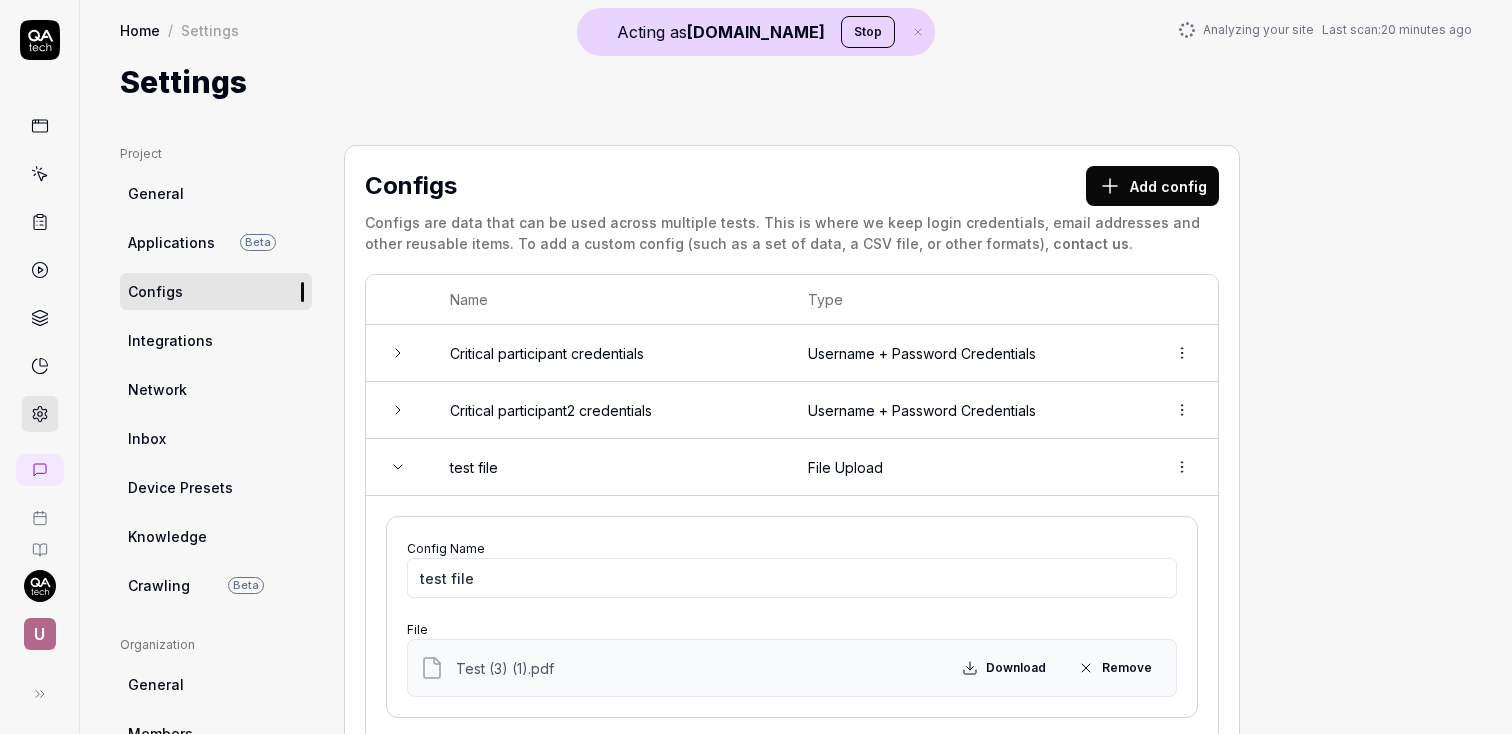 click on "U" at bounding box center [40, 634] 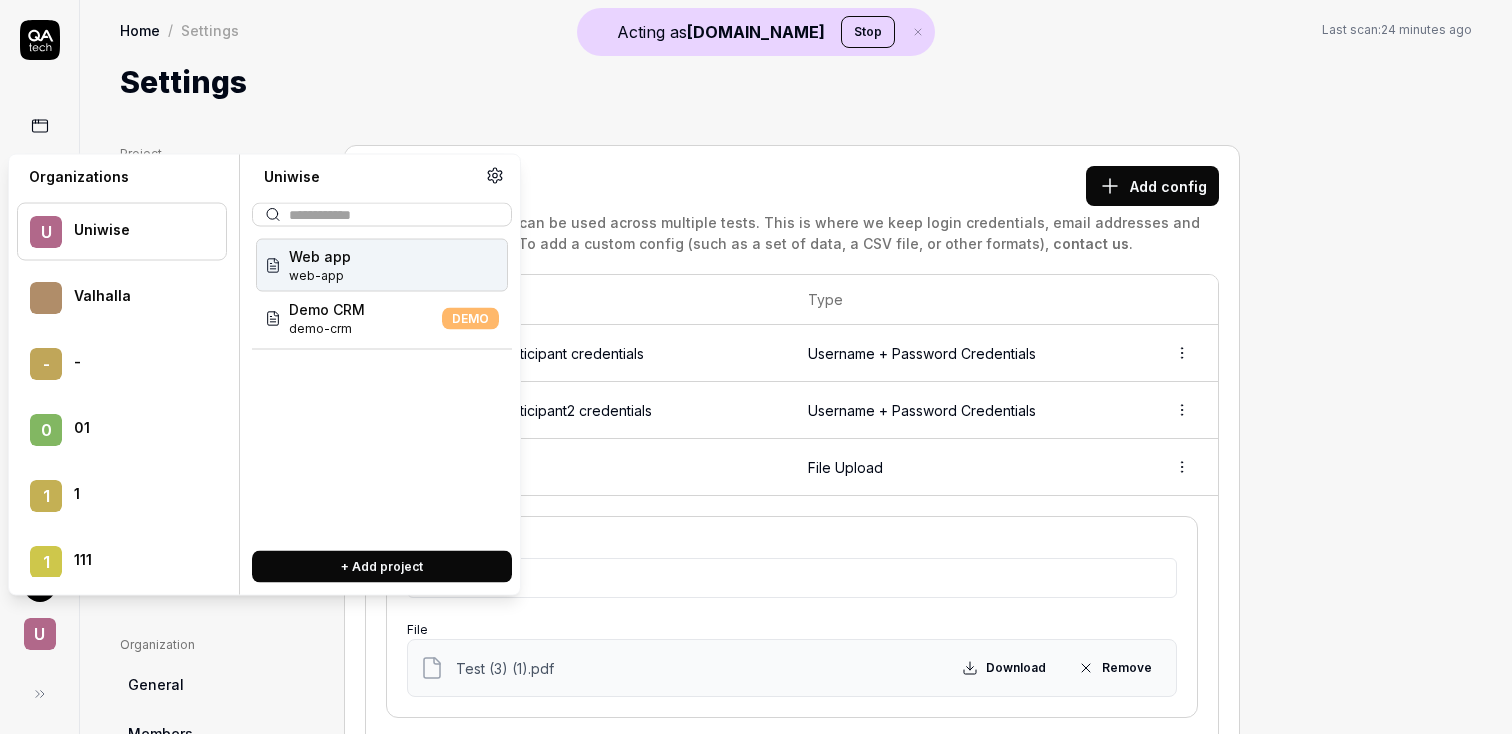 click on "Project General Applications Beta Configs Integrations Network Inbox Device Presets Knowledge Crawling Beta Project Configs Organization General Members Projects Subscription Connections Organization Select a page Profile My Details Authentication Email Password Profile Select a page Configs Add config Configs are data that can be used across multiple tests. This is where we keep login credentials, email addresses and other reusable items. To add a custom config (such as a set of data, a CSV file, or other formats),   contact us . Name Type Critical participant credentials Username + Password Credentials Critical participant2 credentials Username + Password Credentials test file File Upload Config Name test file File Test (3) (1).pdf Download Remove Save Delete Critical manager login Username + Password Credentials Critical author credentials Username + Password Credentials System provided configs These are the configs that are automatically provided by QA.tech. You can use these in your tests. Type Context" at bounding box center (796, 734) 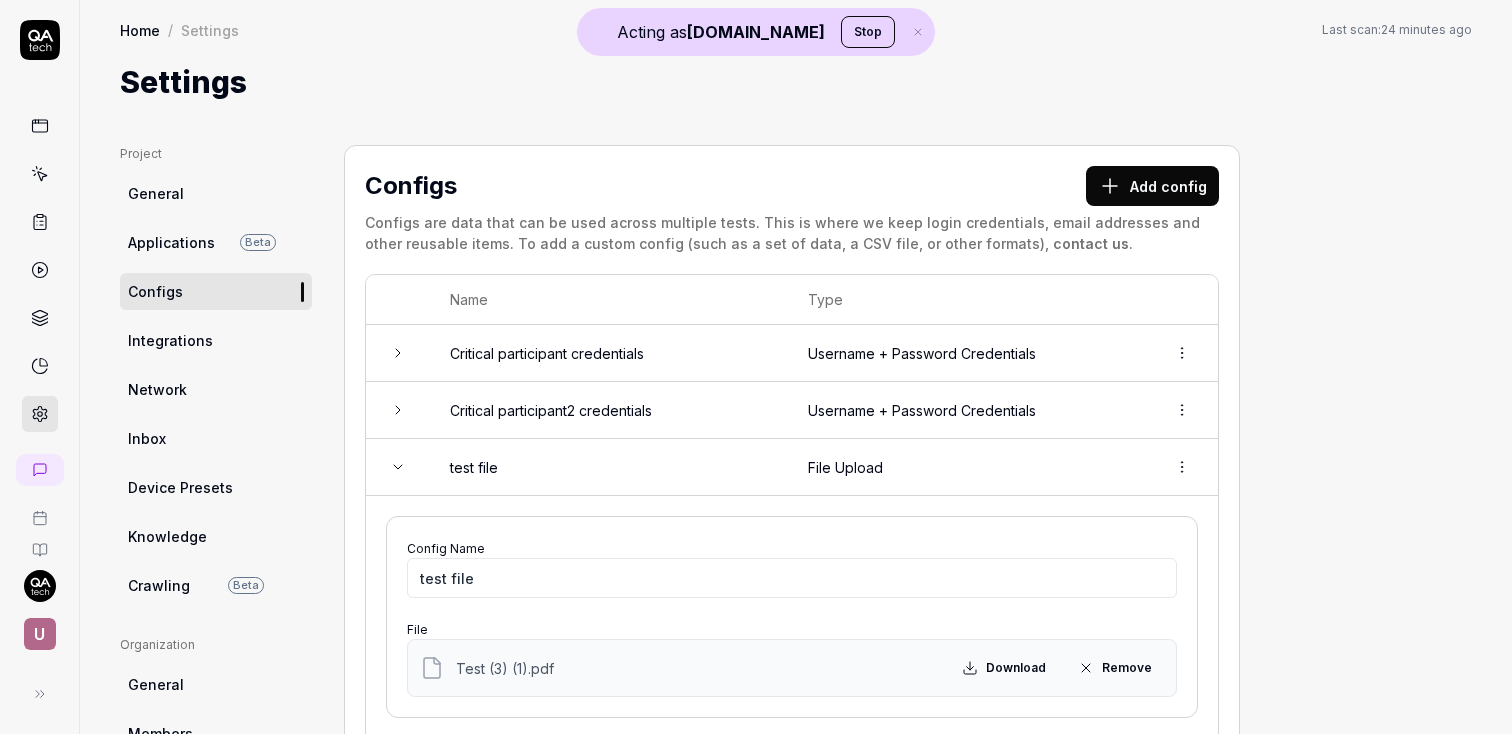 click on "Add config" at bounding box center [1152, 186] 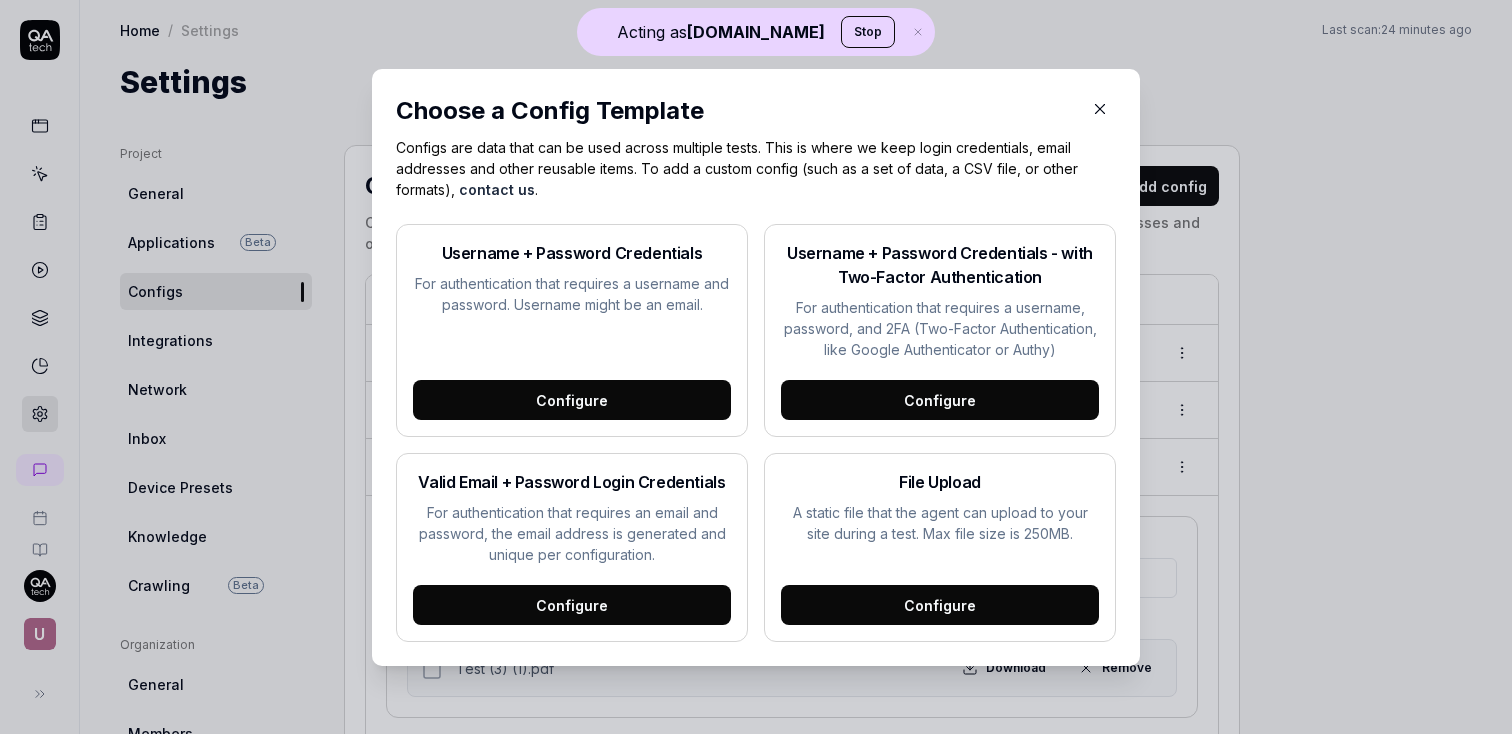 click on "Configure" at bounding box center (940, 605) 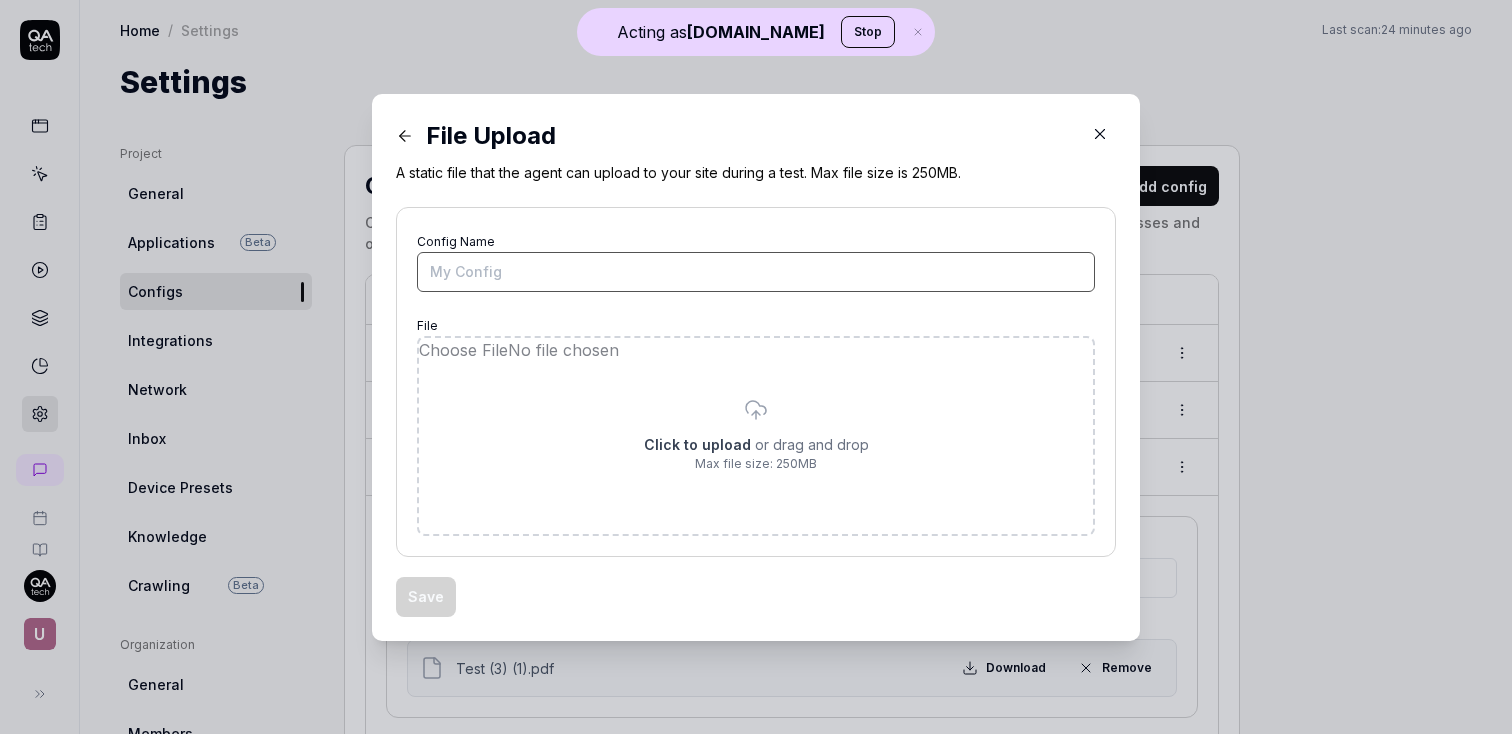 click on "Config Name" at bounding box center [756, 272] 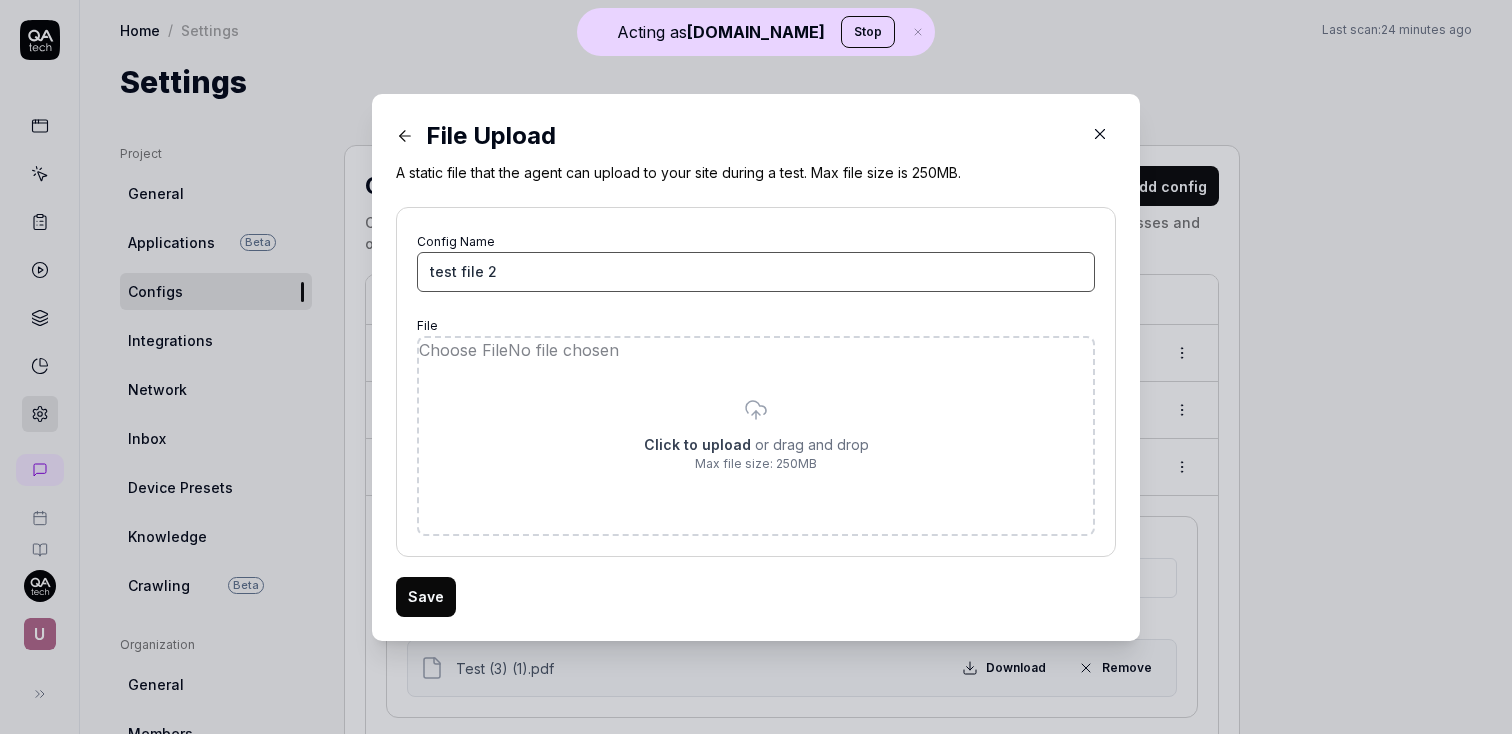 type on "test file 2" 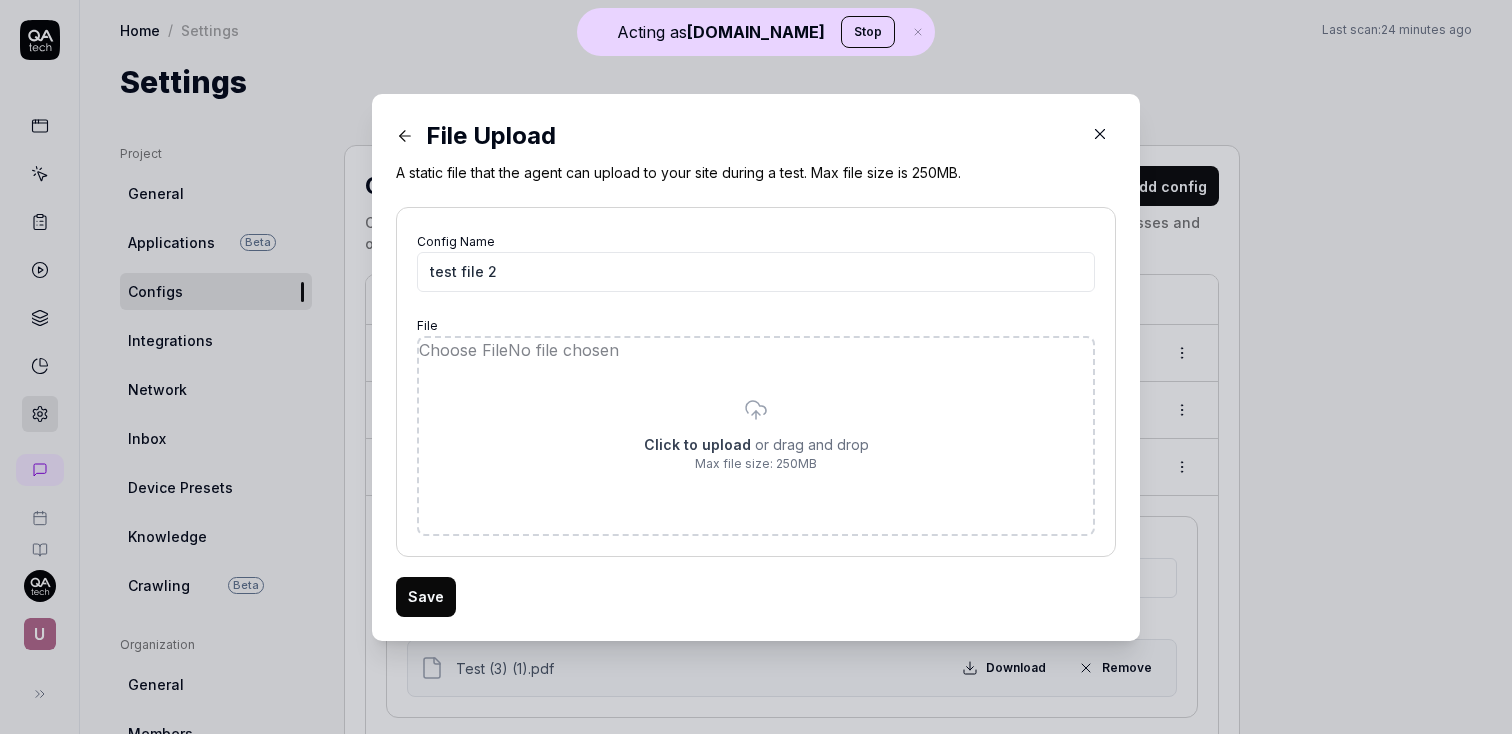 click at bounding box center [756, 436] 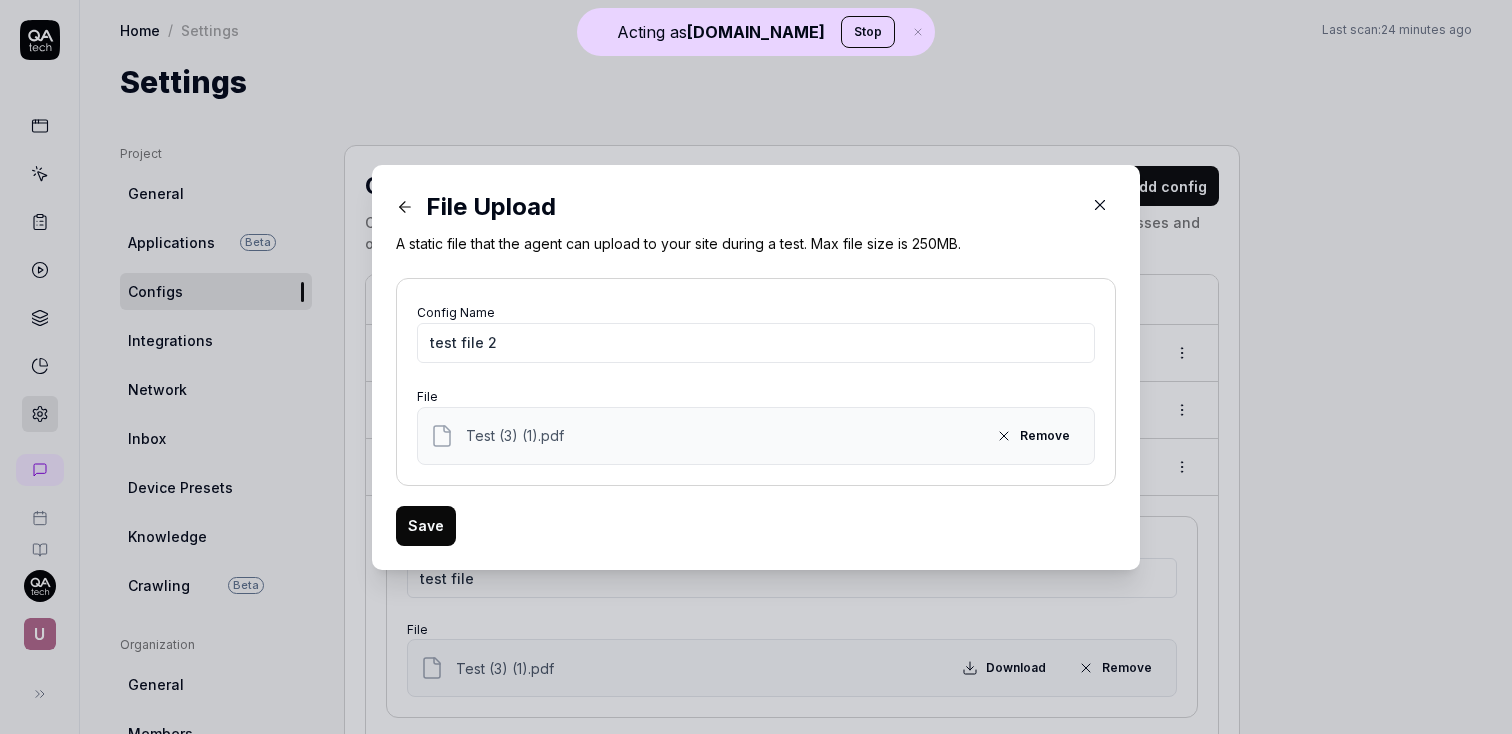 click on "Save" at bounding box center [426, 526] 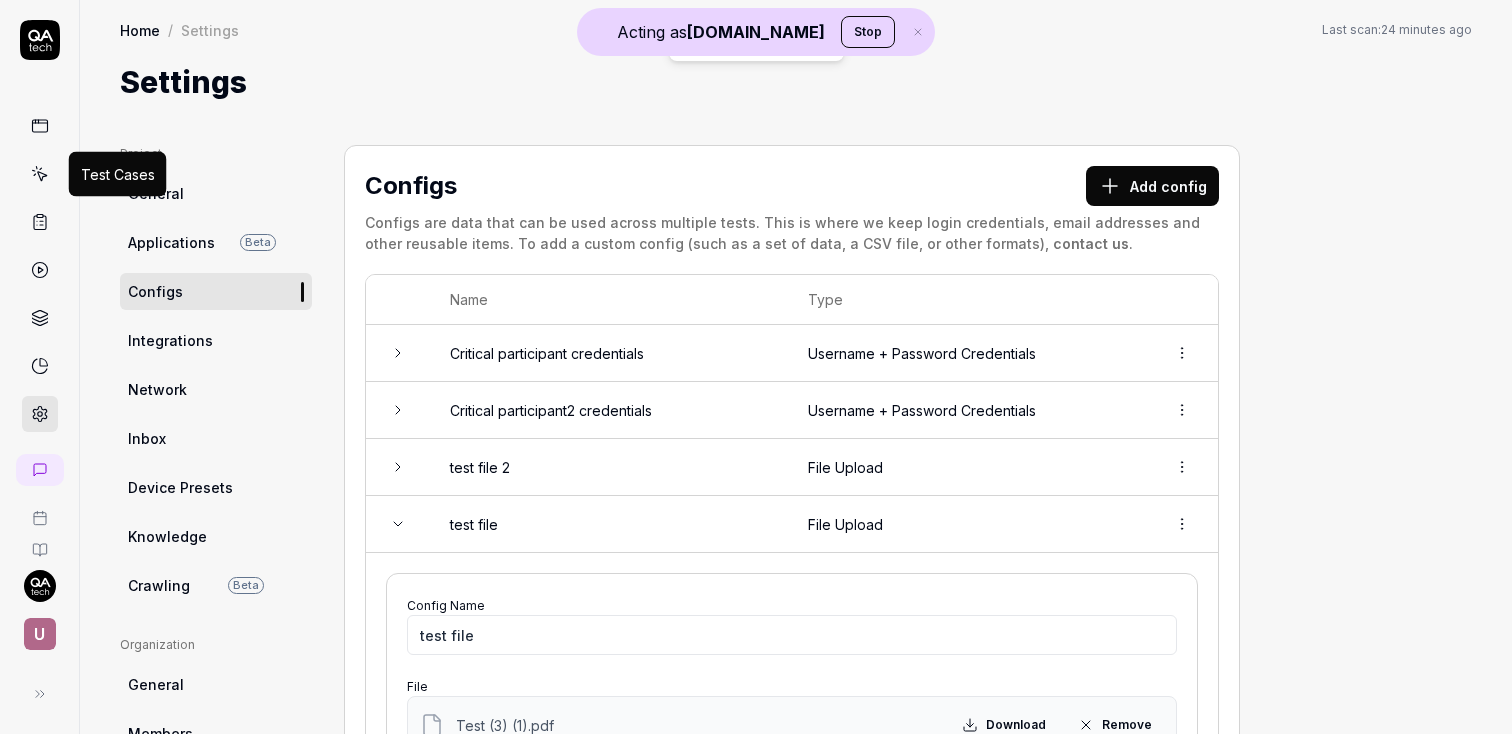 click 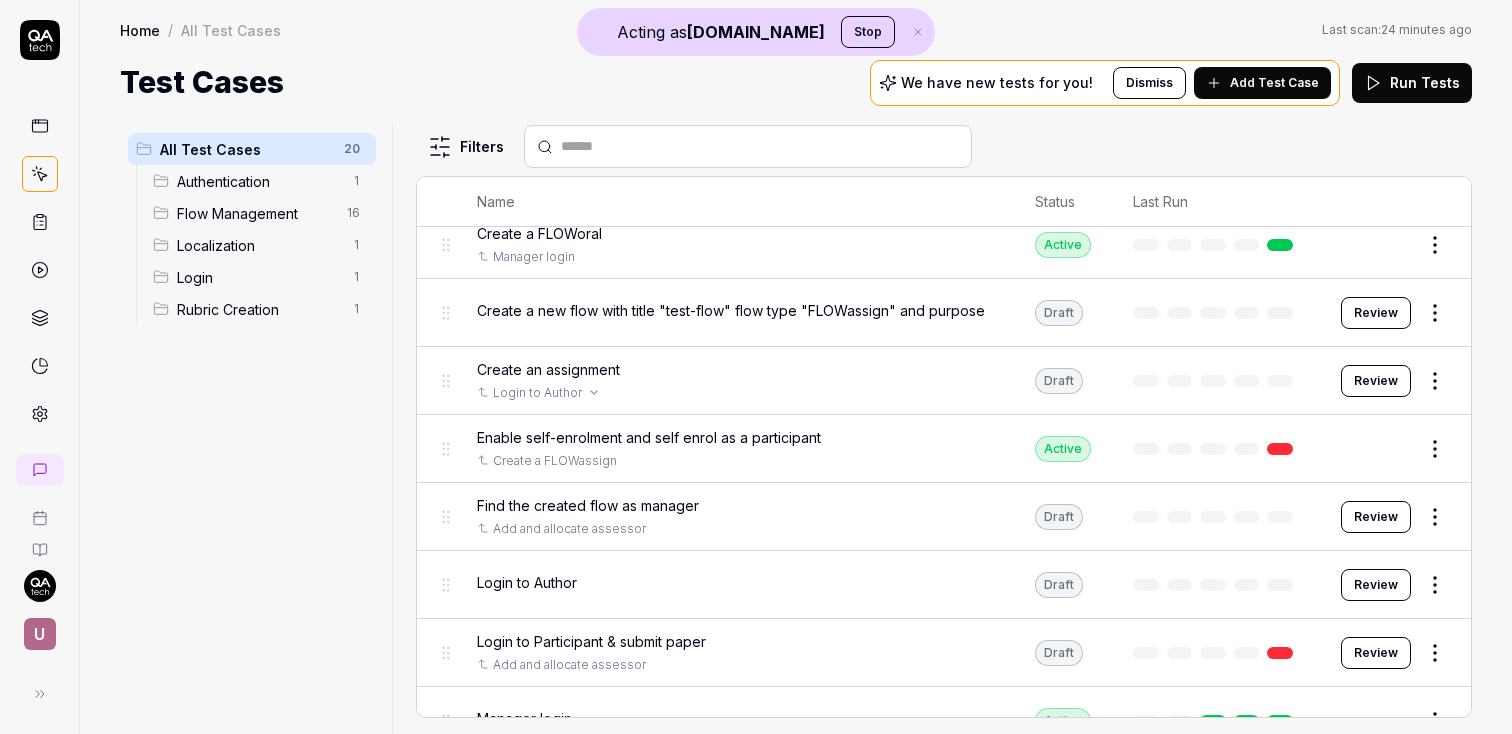 scroll, scrollTop: 644, scrollLeft: 0, axis: vertical 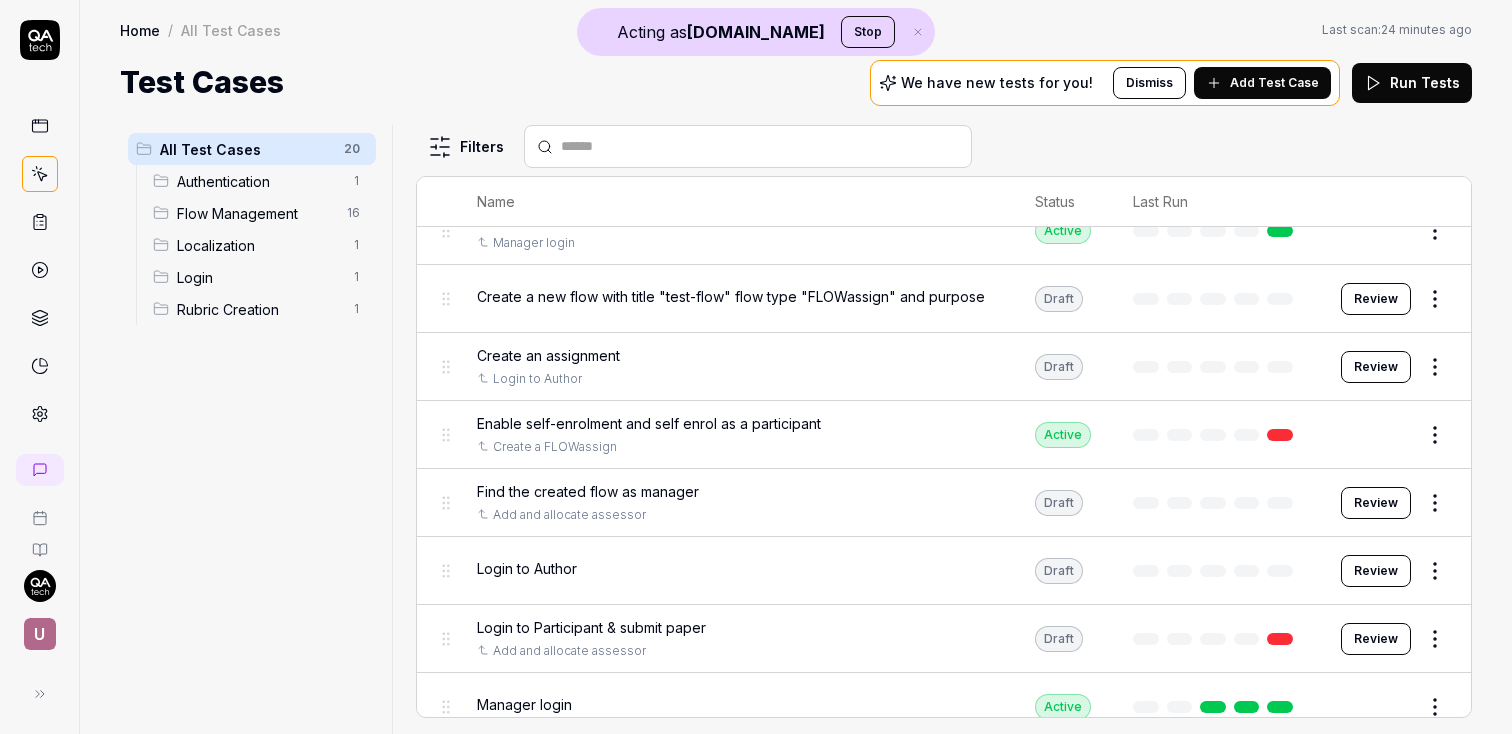 click on "Acting as  QA.tech Stop U Home / All Test Cases Home / All Test Cases Last scan:  24 minutes ago Test Cases We have new tests for you! Dismiss Add Test Case Run Tests All Test Cases 20 Authentication 1 Flow Management 16 Localization 1 Login 1 Rubric Creation 1 Filters Name Status Last Run Authentication Log in to WISEflow using the standard login method with valid credentials Draft Review Flow Management Add and allocate assessor Create a FLOWassign Draft Review Add participants Create a FLOWoral Active Edit Add relative time to participants Set dates for the flow and the participants Draft Review Attach assignment Create a FLOWmulti Draft Review Bulk edit participation dates Set dates for the flow and the participants Draft Review Create a FLOWassign Manager login Active Edit Create a FLOWmulti Create an assignment Draft Review Create a FLOWoral Manager login Active Edit Create a new flow with title "test-flow"  flow type "FLOWassign"  and purpose Draft Review Create an assignment Login to Author Draft Edit" at bounding box center [756, 367] 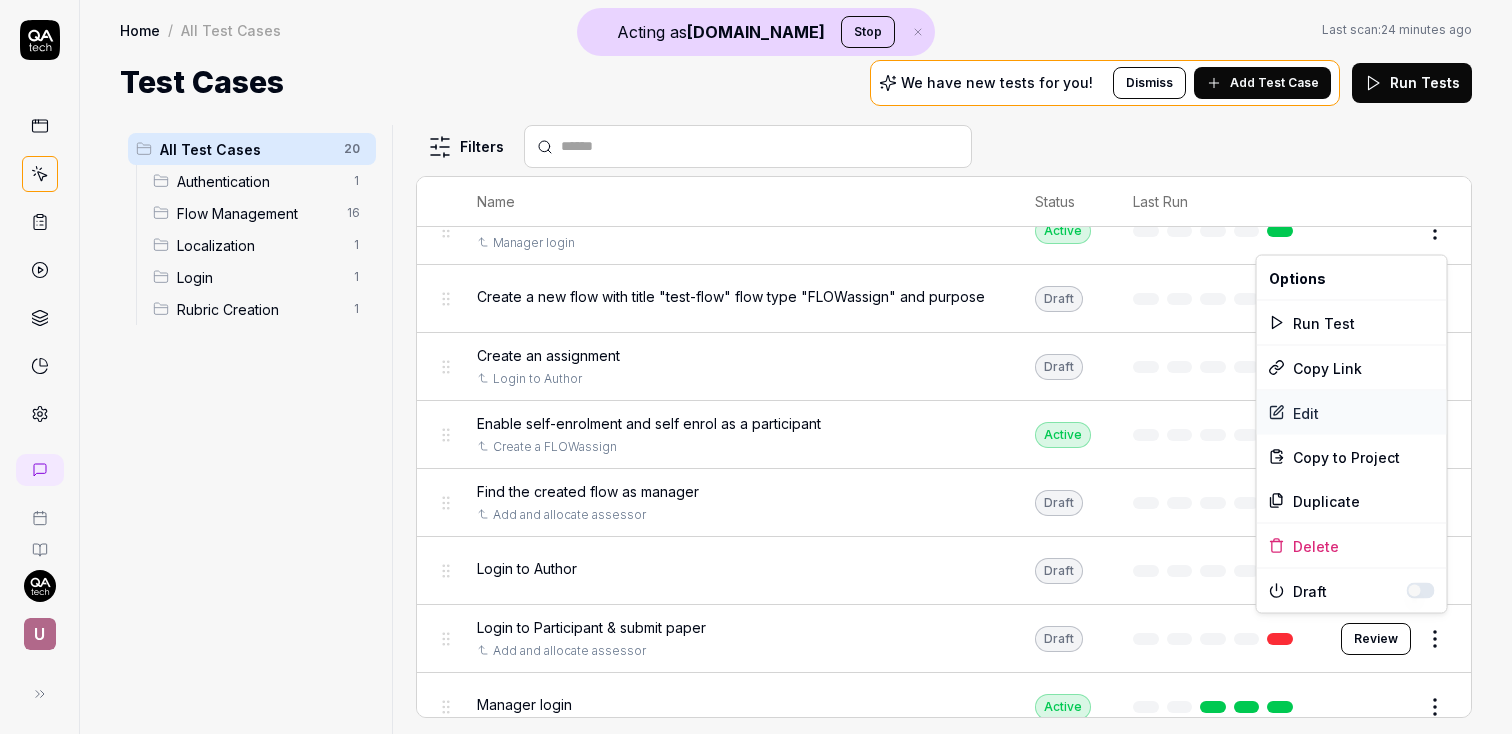 click on "Edit" at bounding box center (1352, 413) 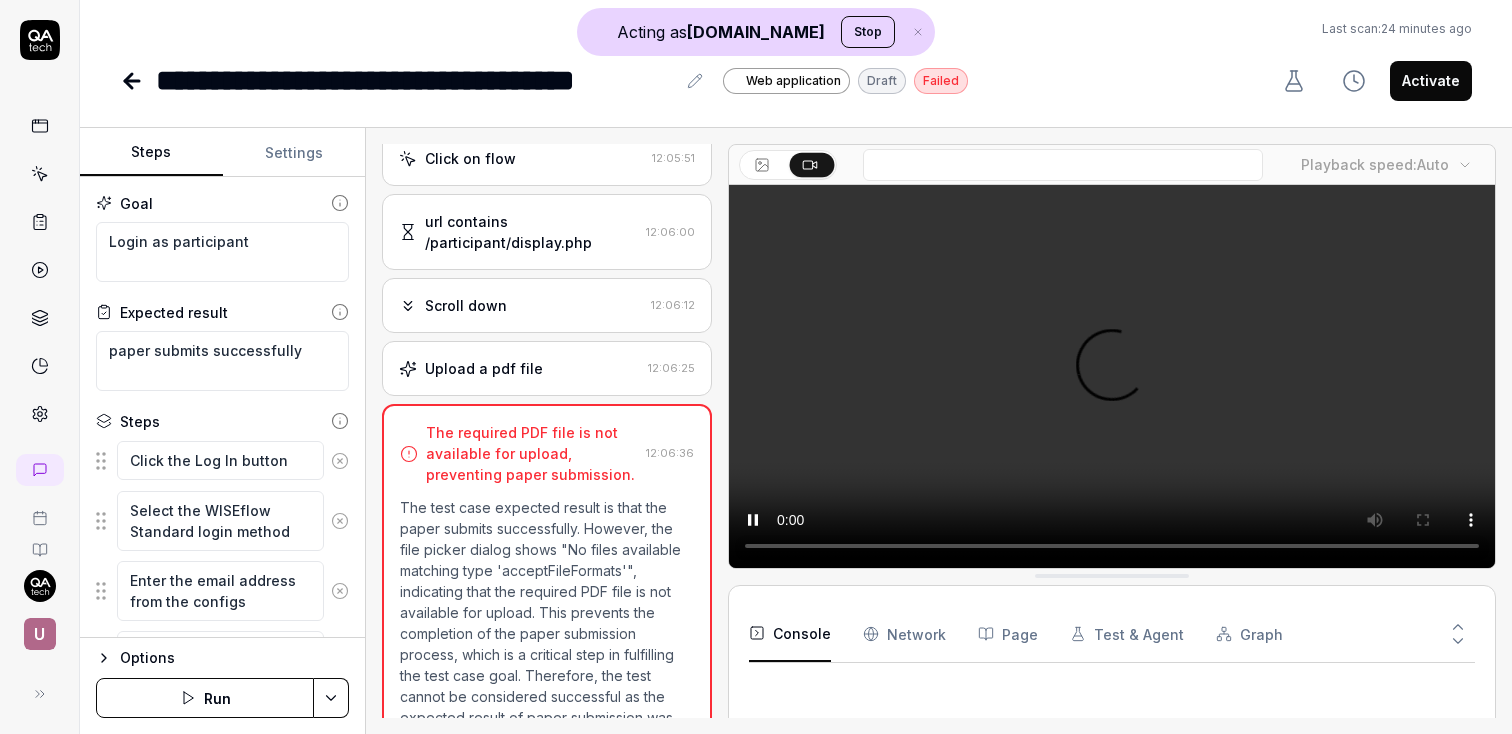 scroll, scrollTop: 726, scrollLeft: 0, axis: vertical 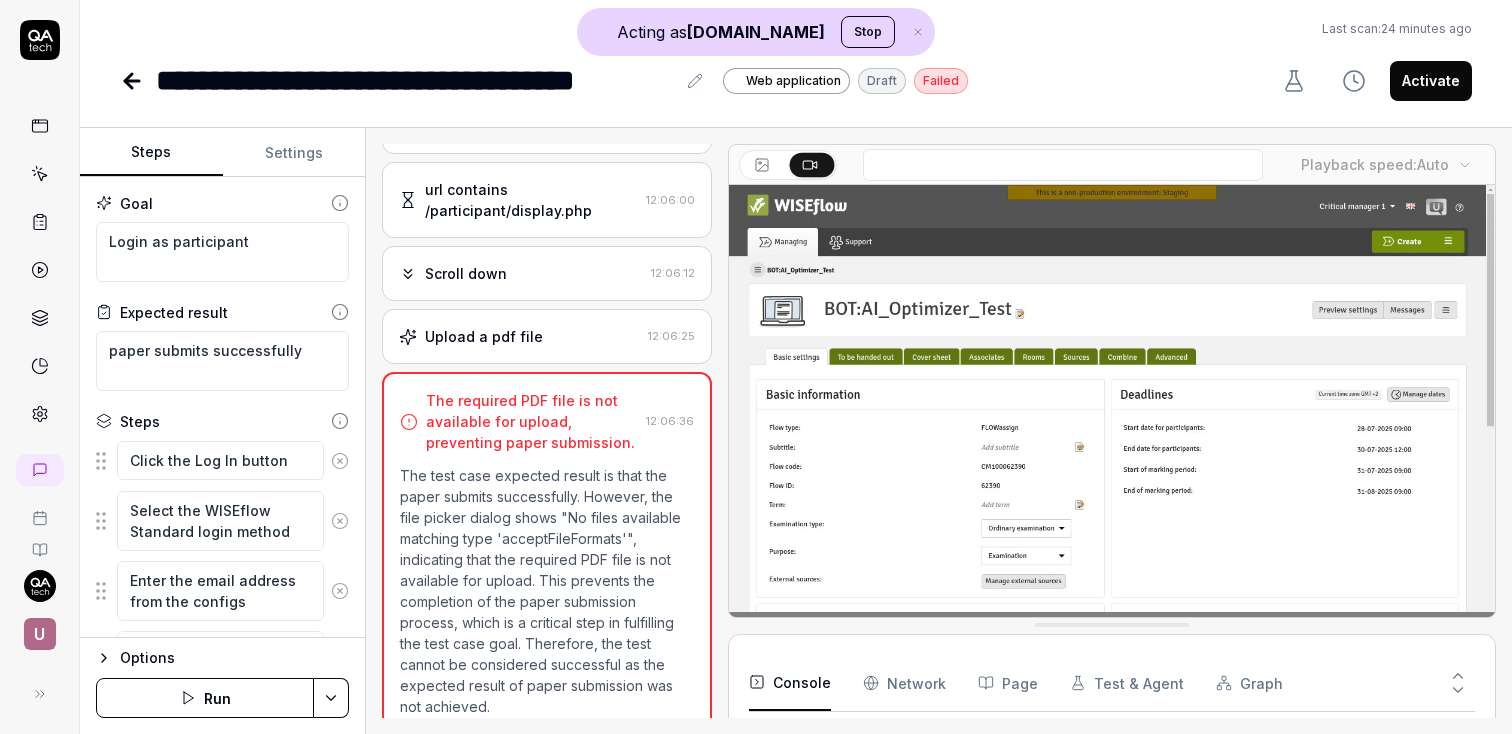 type on "*" 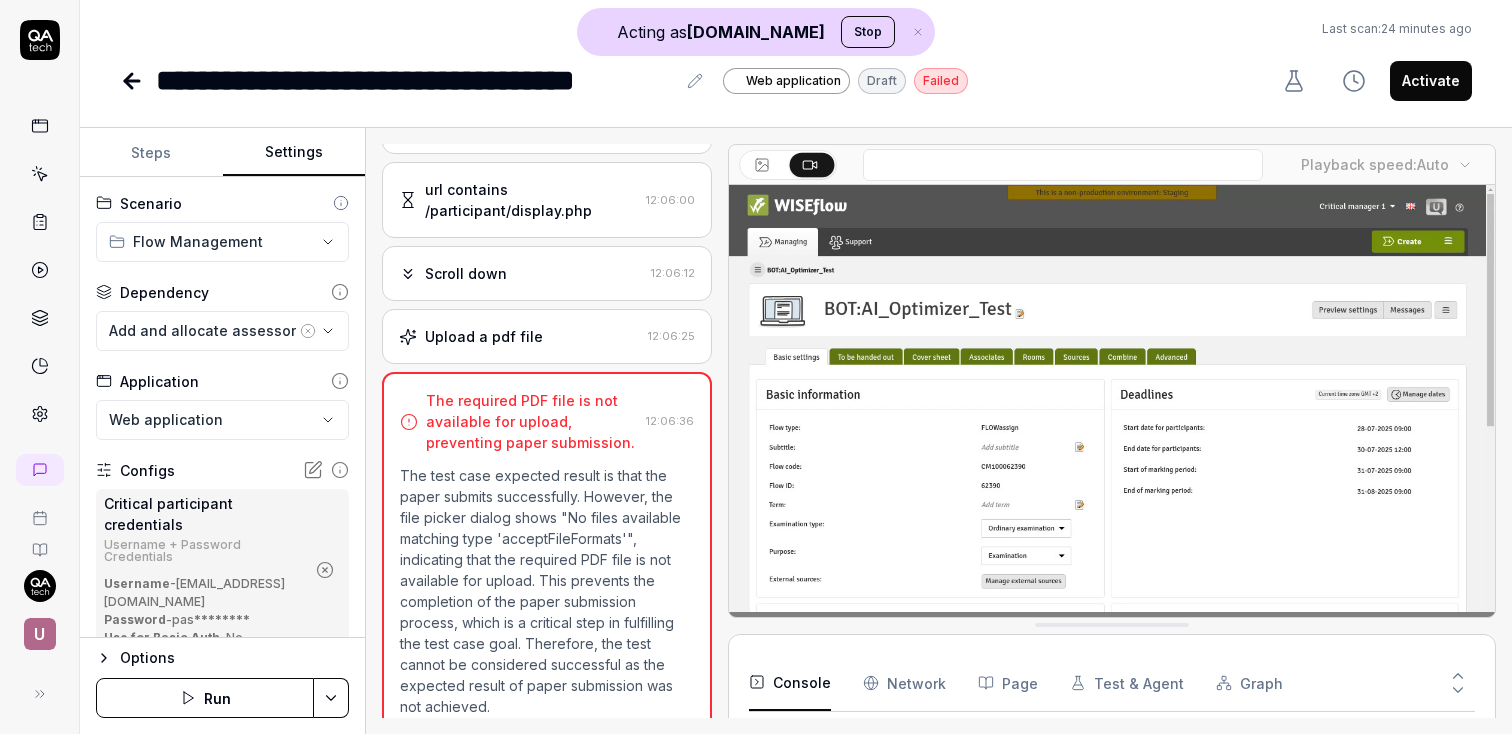 click on "Settings" at bounding box center (294, 153) 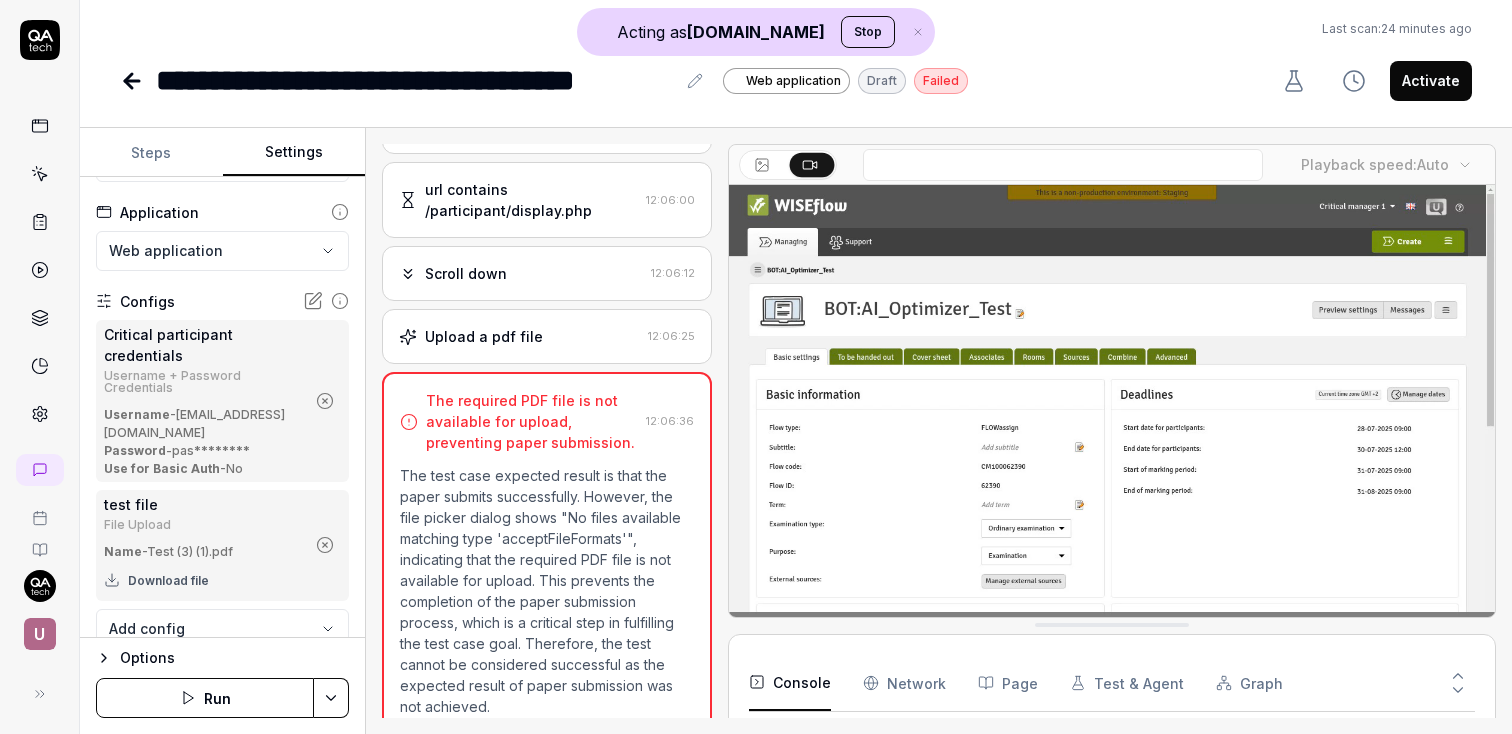 scroll, scrollTop: 207, scrollLeft: 0, axis: vertical 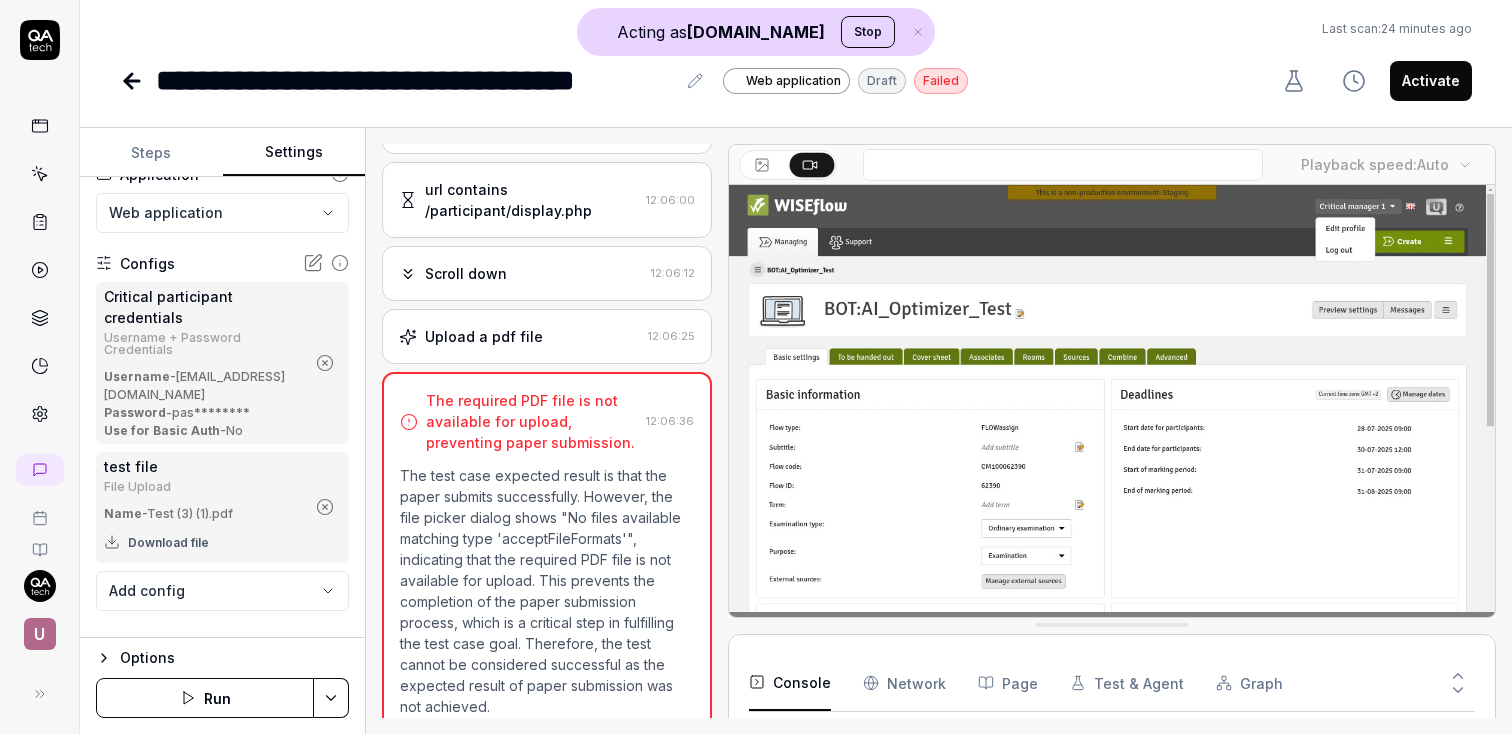 click 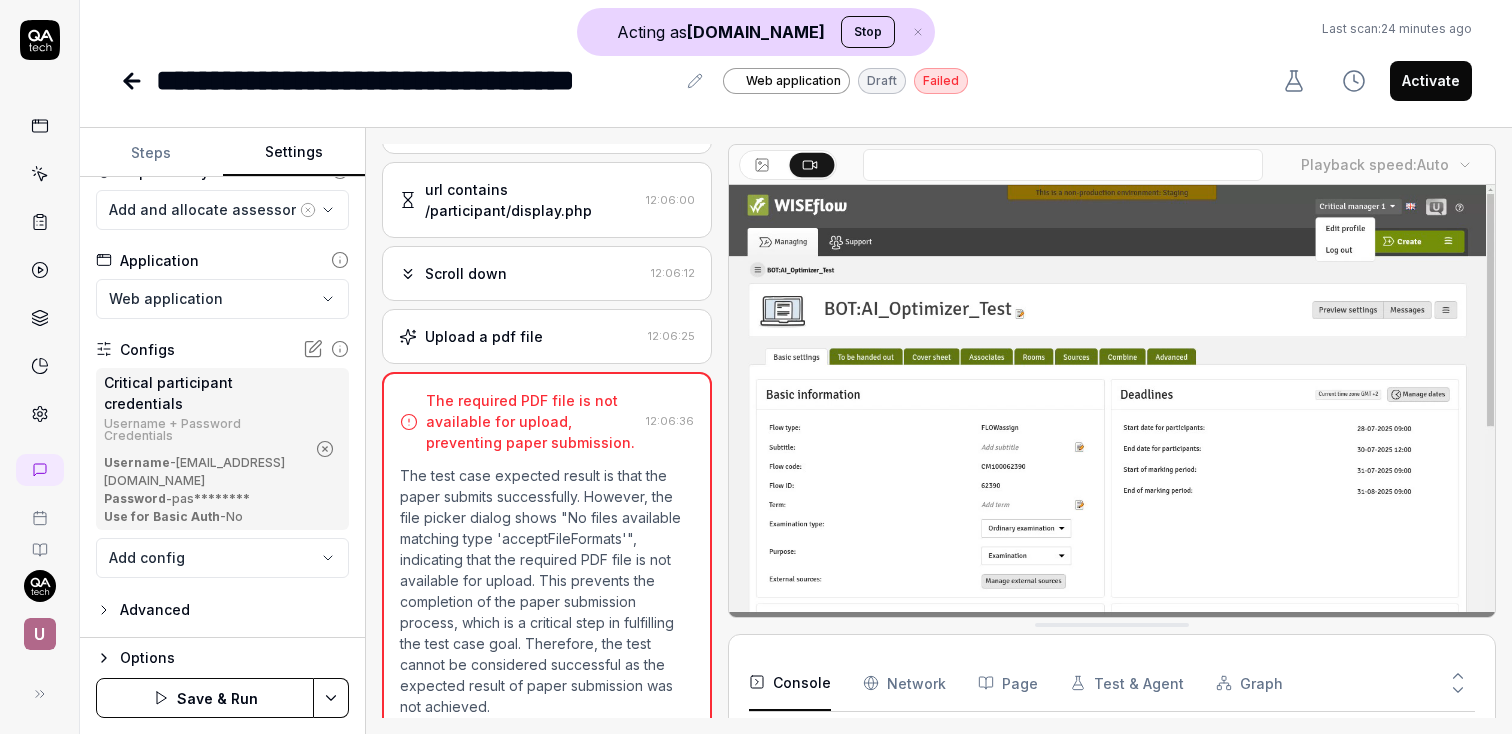 scroll, scrollTop: 88, scrollLeft: 0, axis: vertical 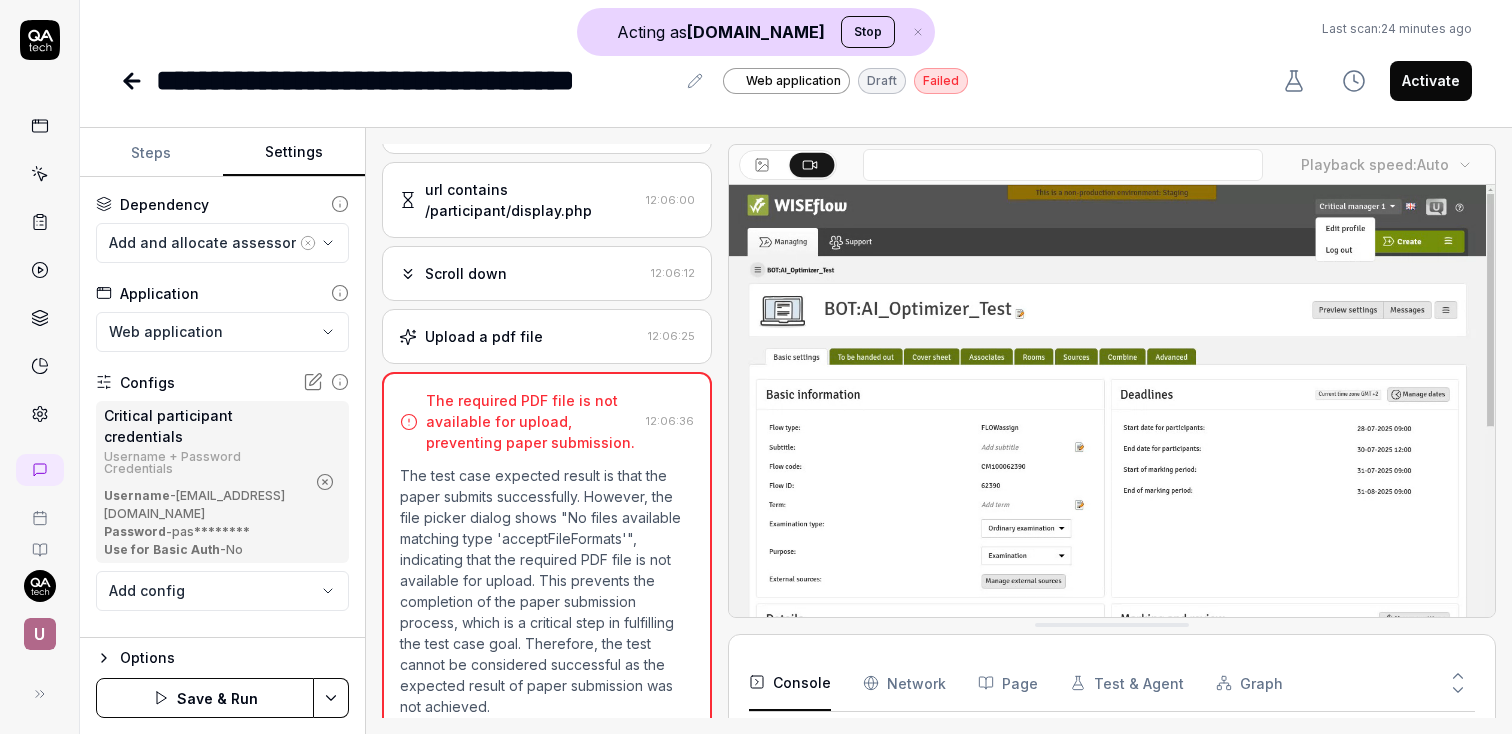 click on "**********" at bounding box center (756, 367) 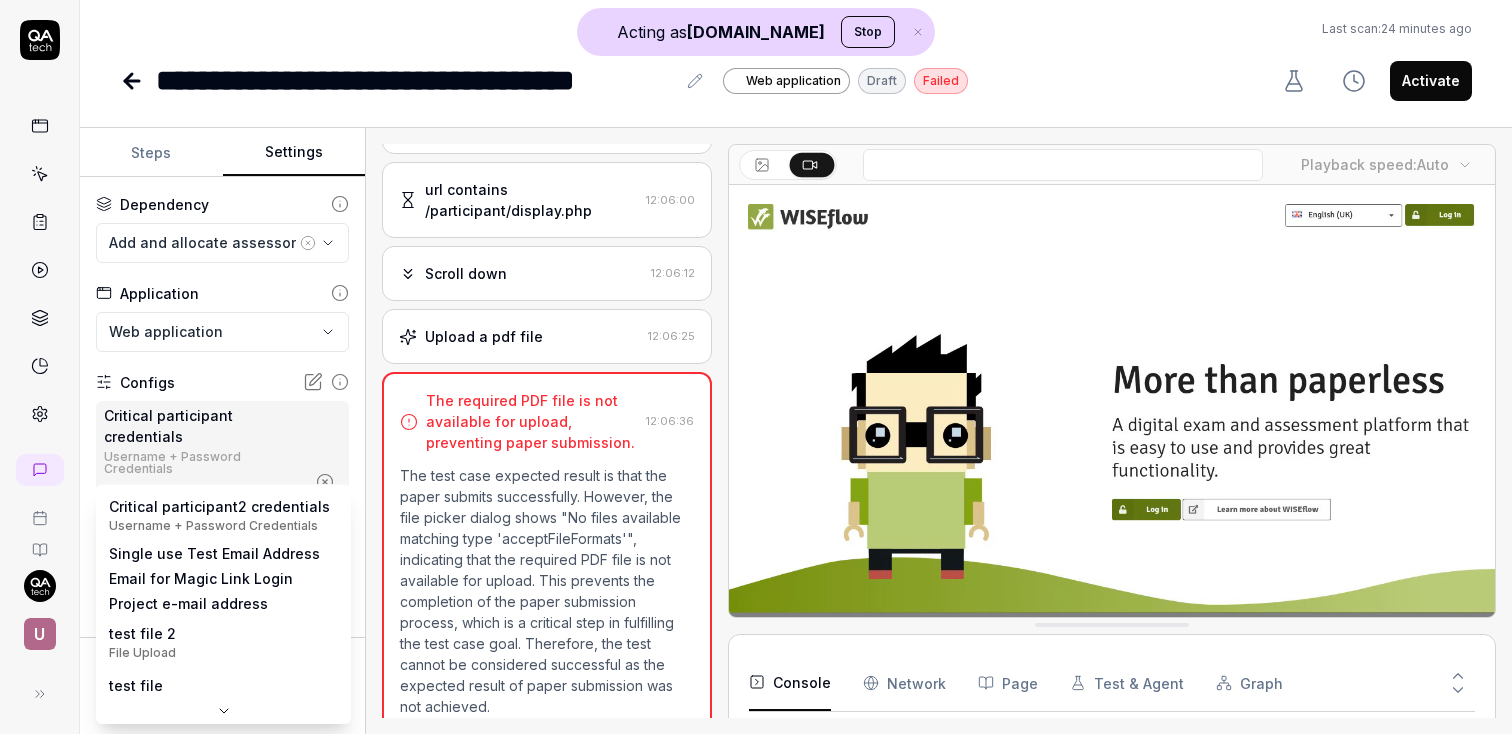 scroll, scrollTop: 0, scrollLeft: 0, axis: both 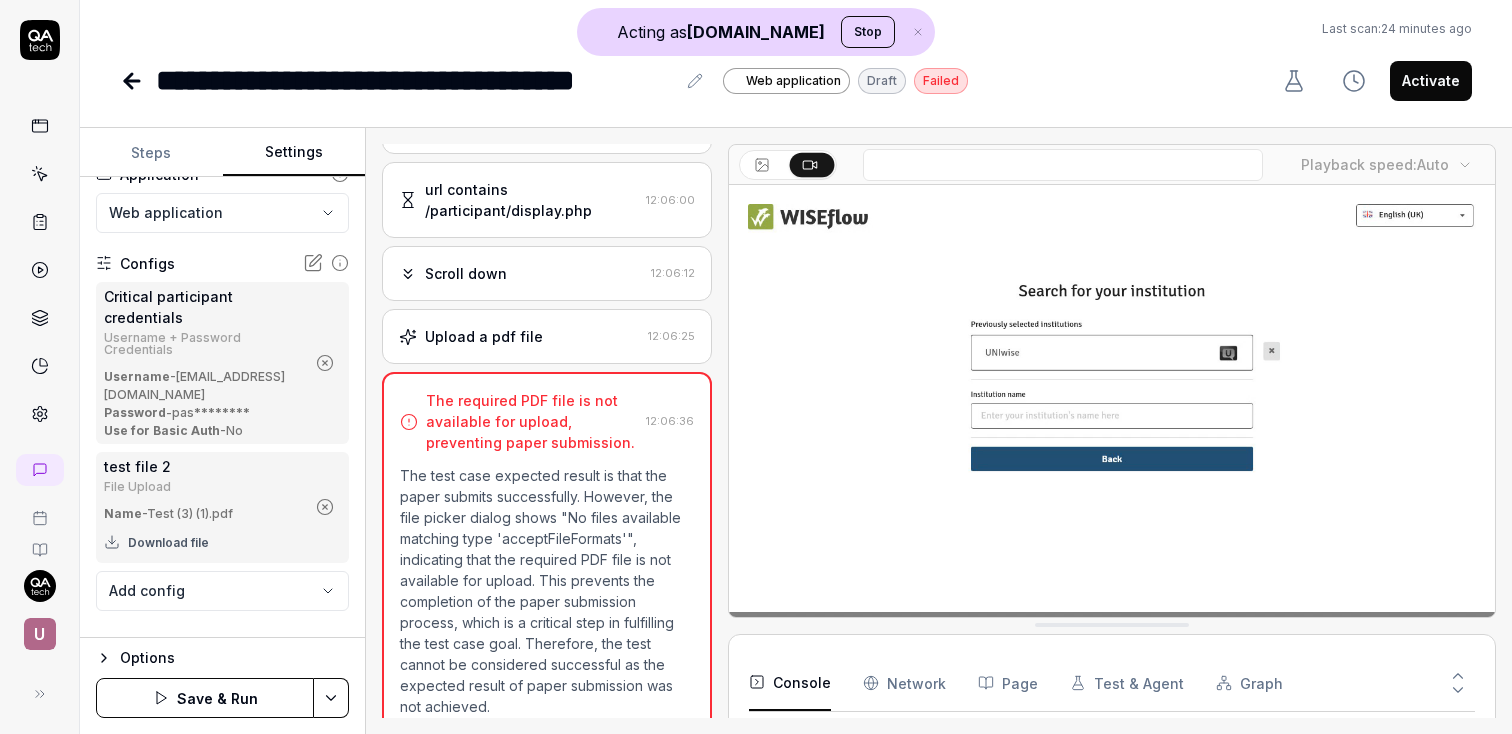 click on "Save & Run" at bounding box center (205, 698) 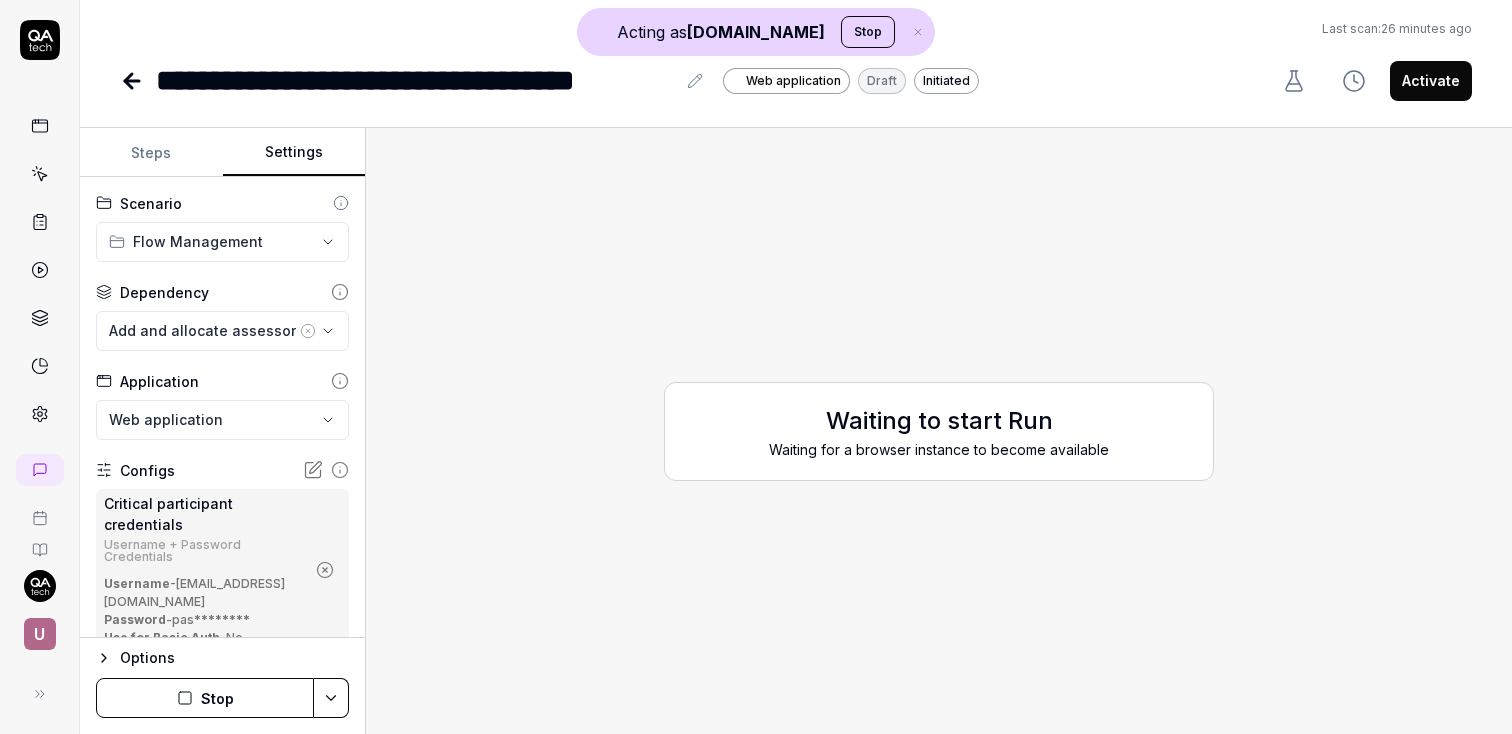 scroll, scrollTop: 207, scrollLeft: 0, axis: vertical 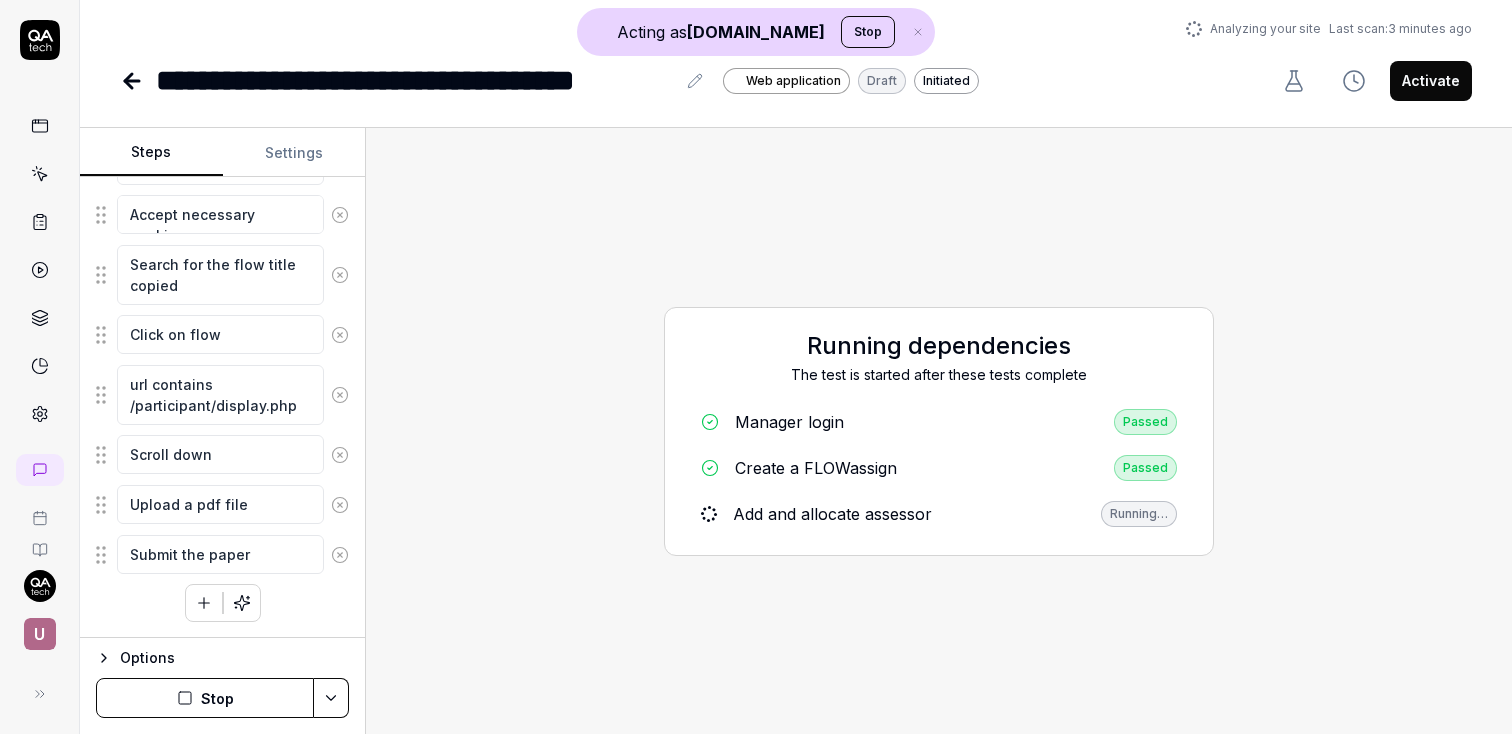 click on "Options" at bounding box center [222, 658] 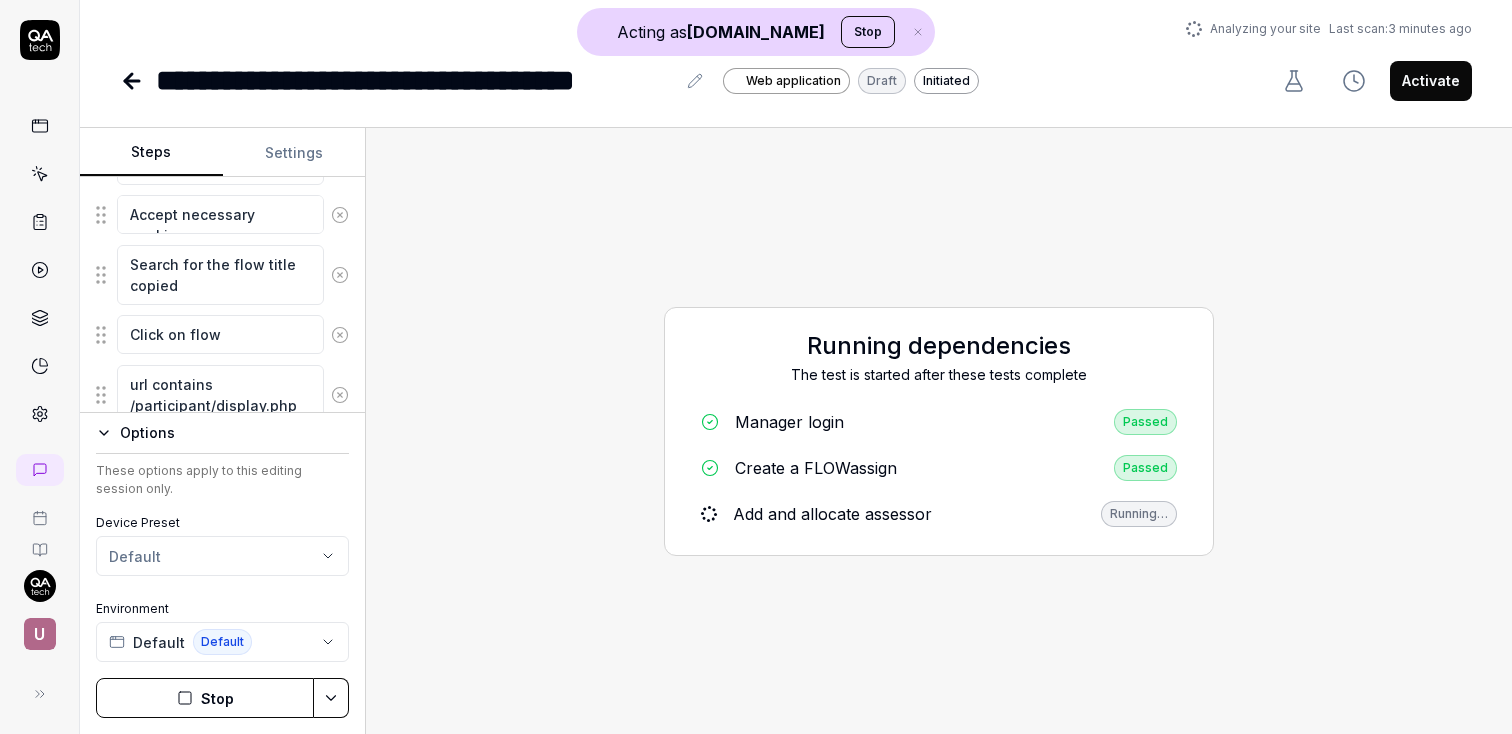 type on "*" 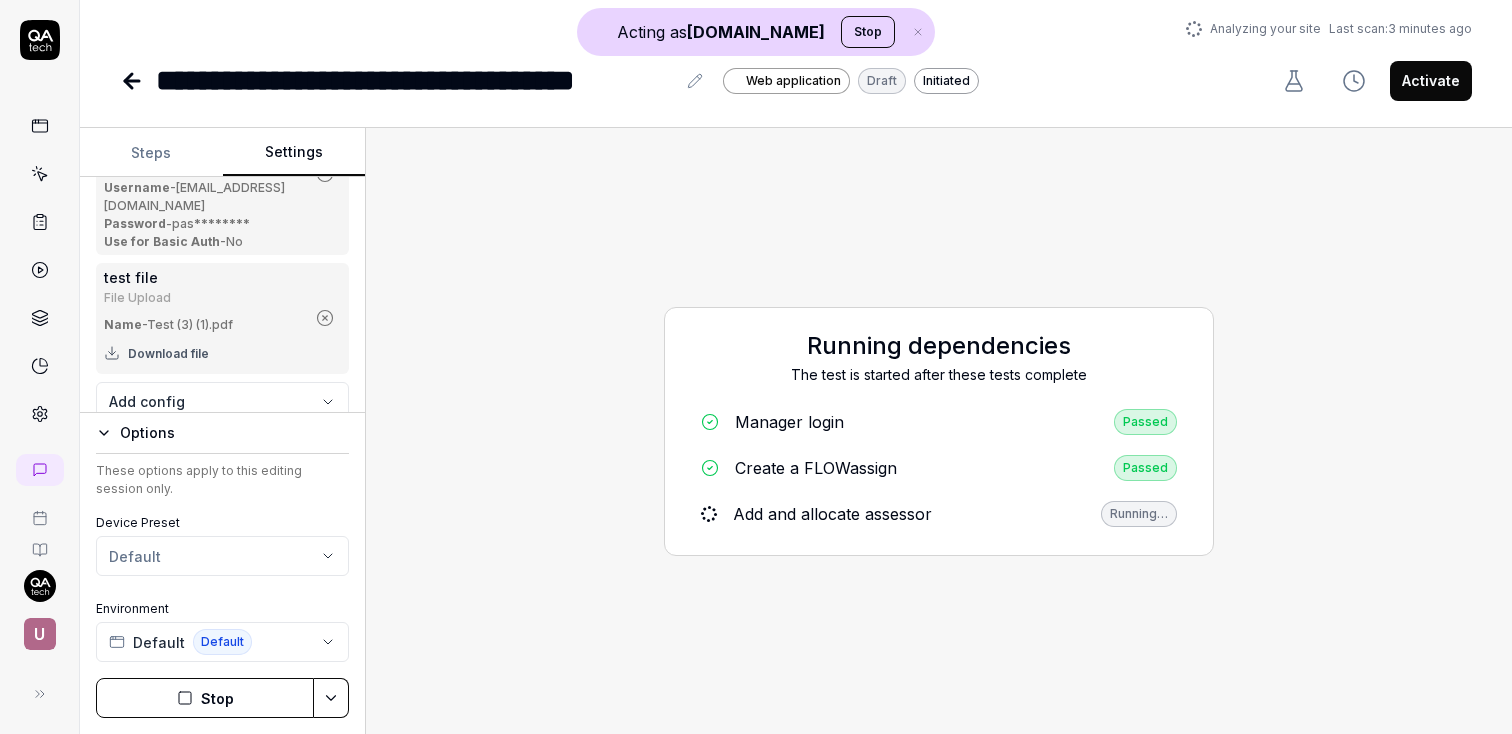 scroll, scrollTop: 397, scrollLeft: 0, axis: vertical 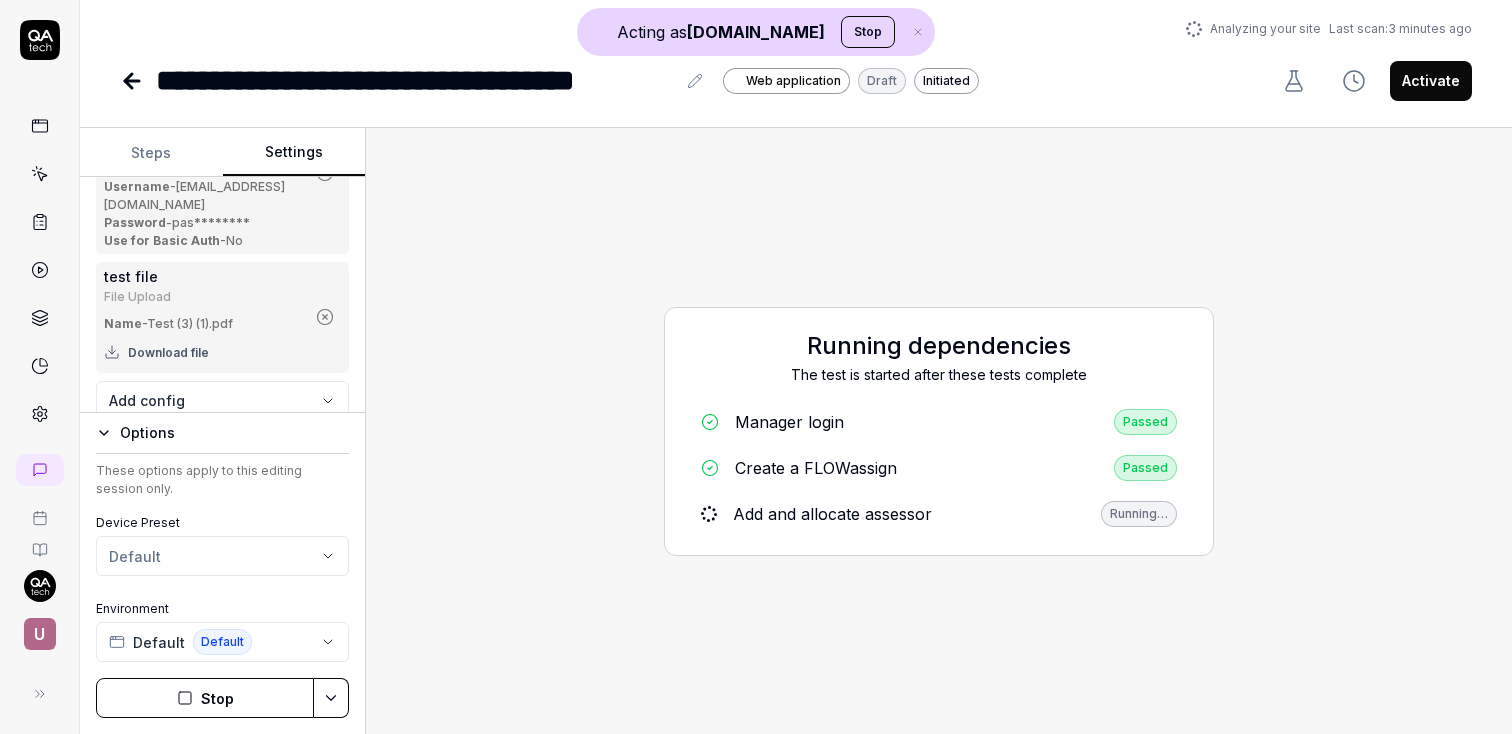click on "Download file" at bounding box center [156, 353] 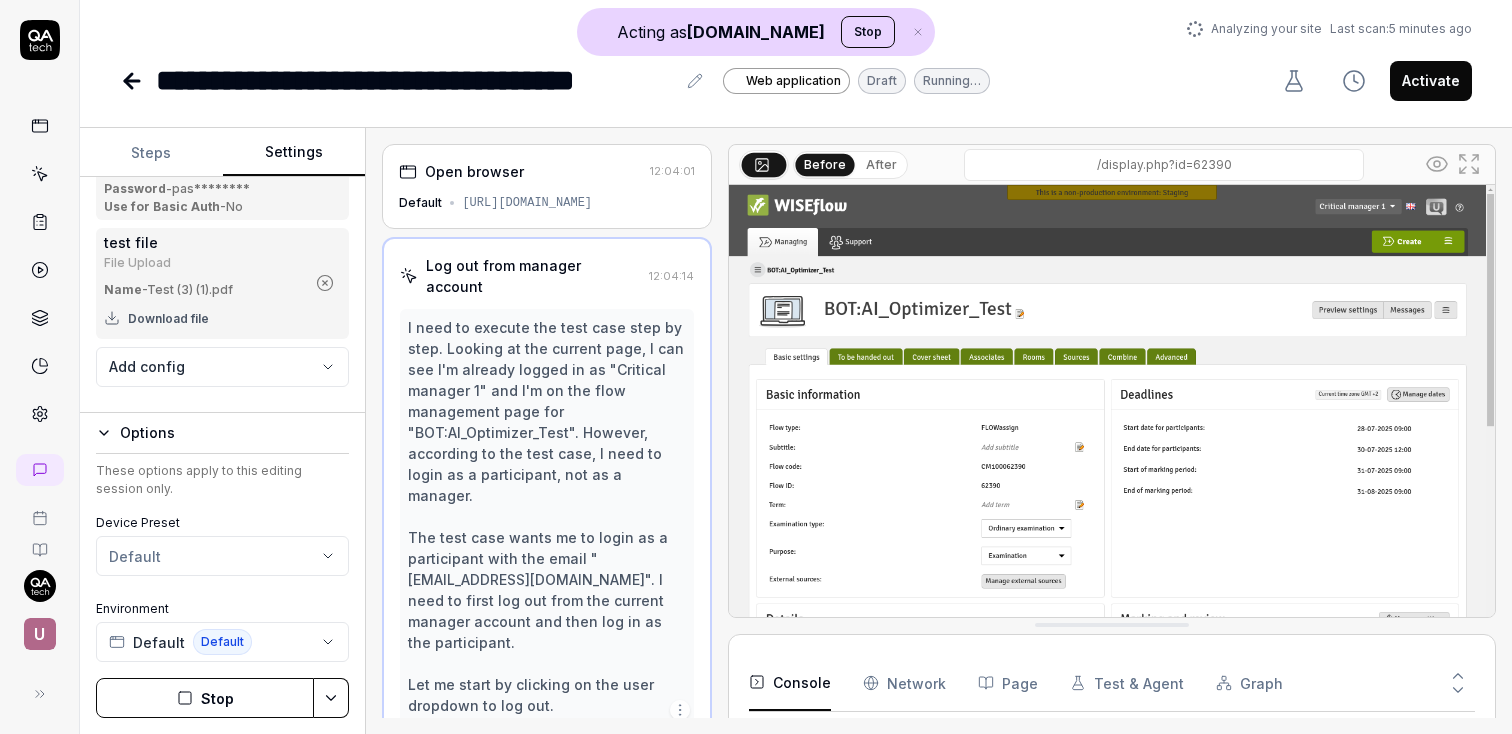 scroll, scrollTop: 114, scrollLeft: 0, axis: vertical 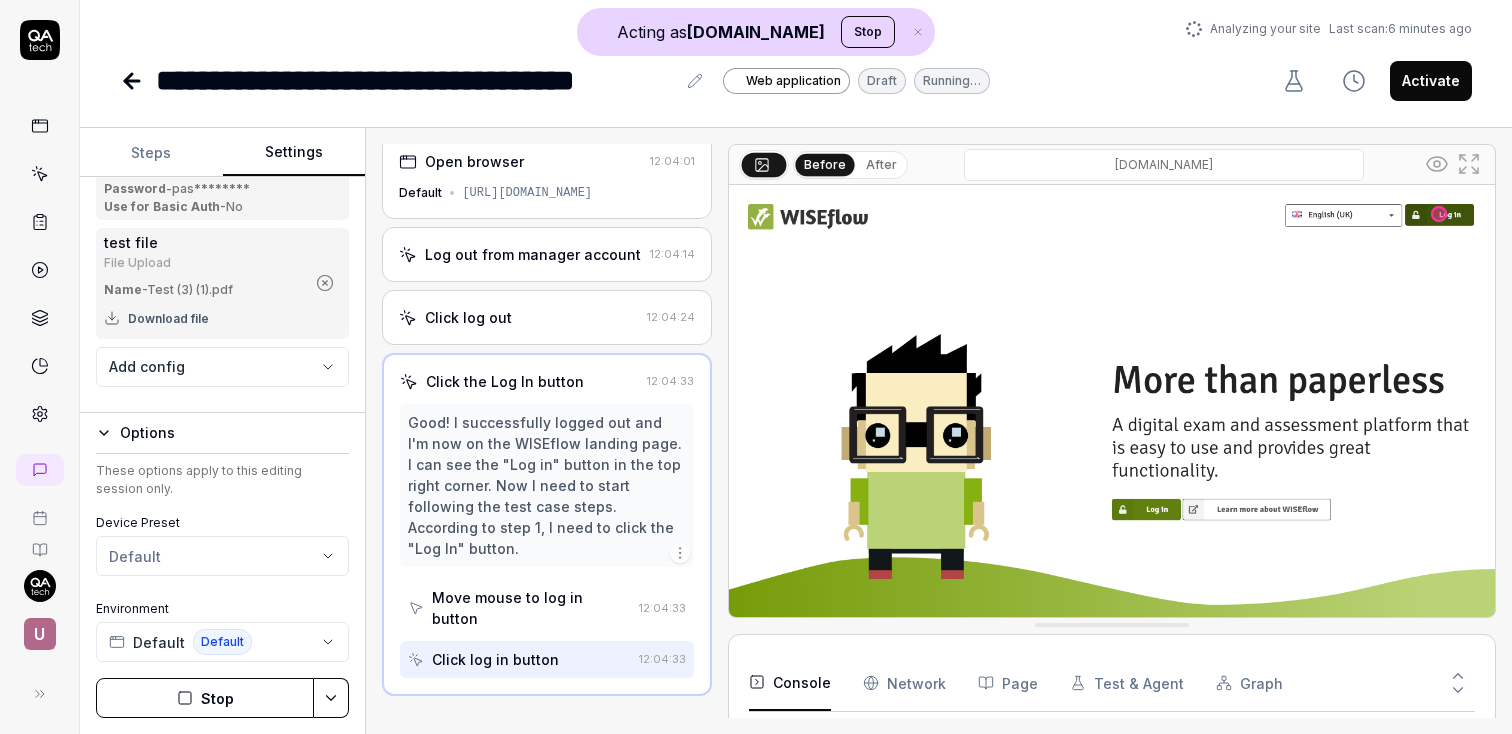 click on "Steps" at bounding box center [151, 153] 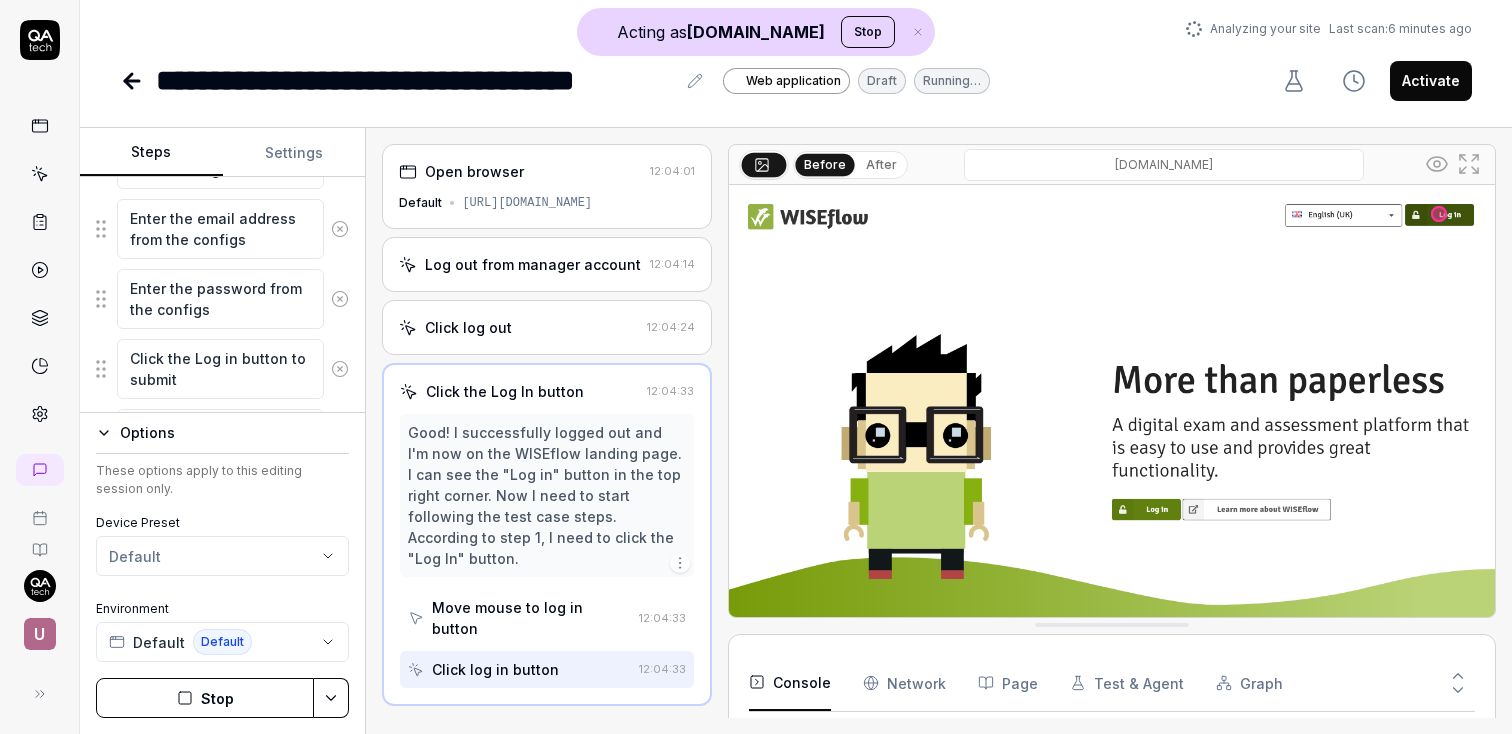 scroll, scrollTop: 386, scrollLeft: 0, axis: vertical 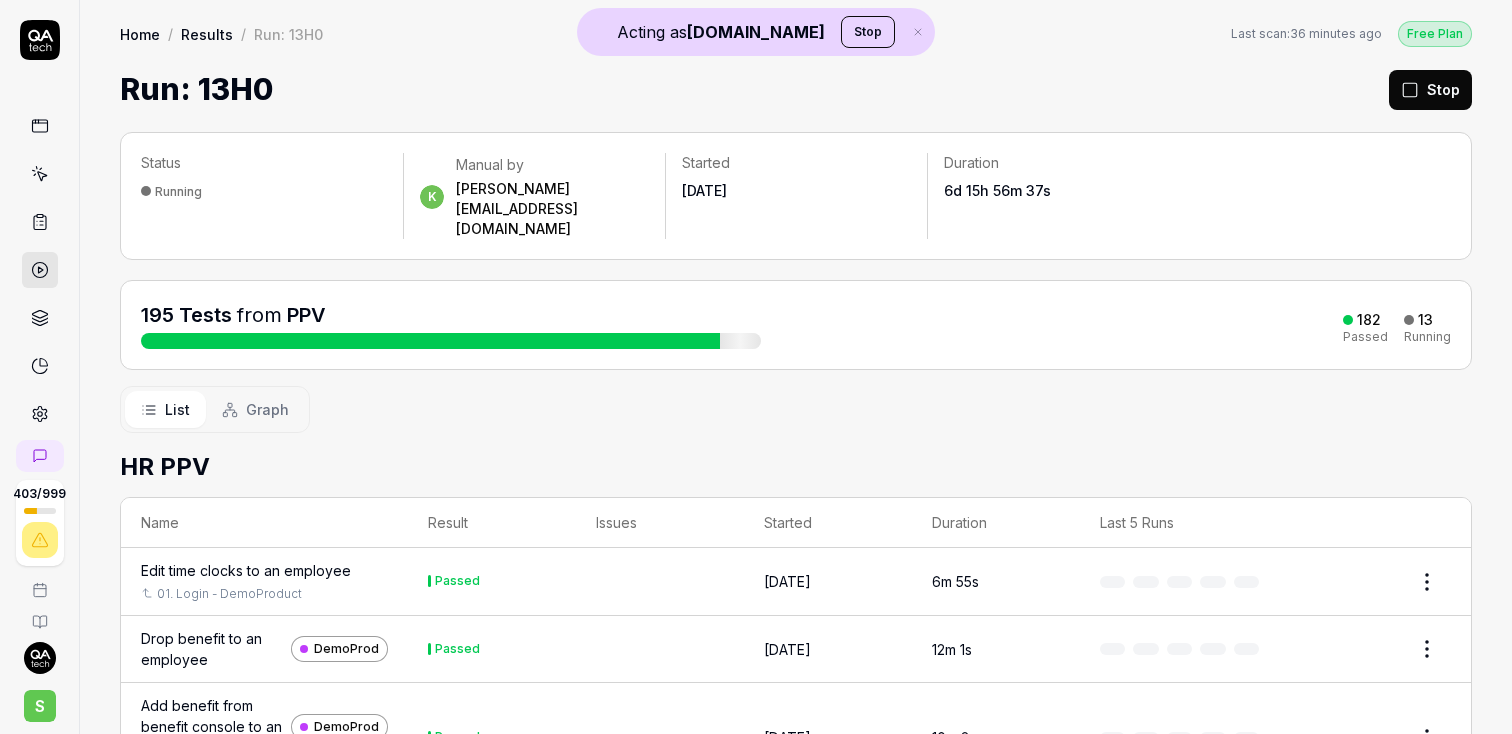 click on "Status Running k Manual by [PERSON_NAME][EMAIL_ADDRESS][DOMAIN_NAME] Started [DATE] Duration 6d 15h 56m 37s 195 Tests   from   PPV   182 Passed 13 Running List Graph HR PPV Name Result Issues Started Duration Last 5 Runs Edit time clocks to an employee 01. Login - DemoProduct Passed [DATE] 6m 55s Drop benefit to an employee DemoProd Passed [DATE] 12m 1s Add benefit from benefit console to an employee DemoProd Login Passed [DATE] 10m 8s Add background check to an employee DemoProd Passed [DATE] 5m 57s Add documents to an employee 01. Login - DemoProduct Passed [DATE] 5m 29s Export pdf and excel of employee lists 01. Login - DemoProduct Passed [DATE] 3m 13s Add certifications to an employee 01. Login - DemoProduct Passed [DATE] 3m 19s Terminate employee 01. Login - DemoProduct Passed [DATE] 2m 52s Edit rotations of an employee Login Passed [DATE] 9m 53s Edit I9 details Login Passed [DATE] 6m 37s Update employee profile DemoProd Passed [DATE] 8m 29s Update employee contact info" at bounding box center [796, 10919] 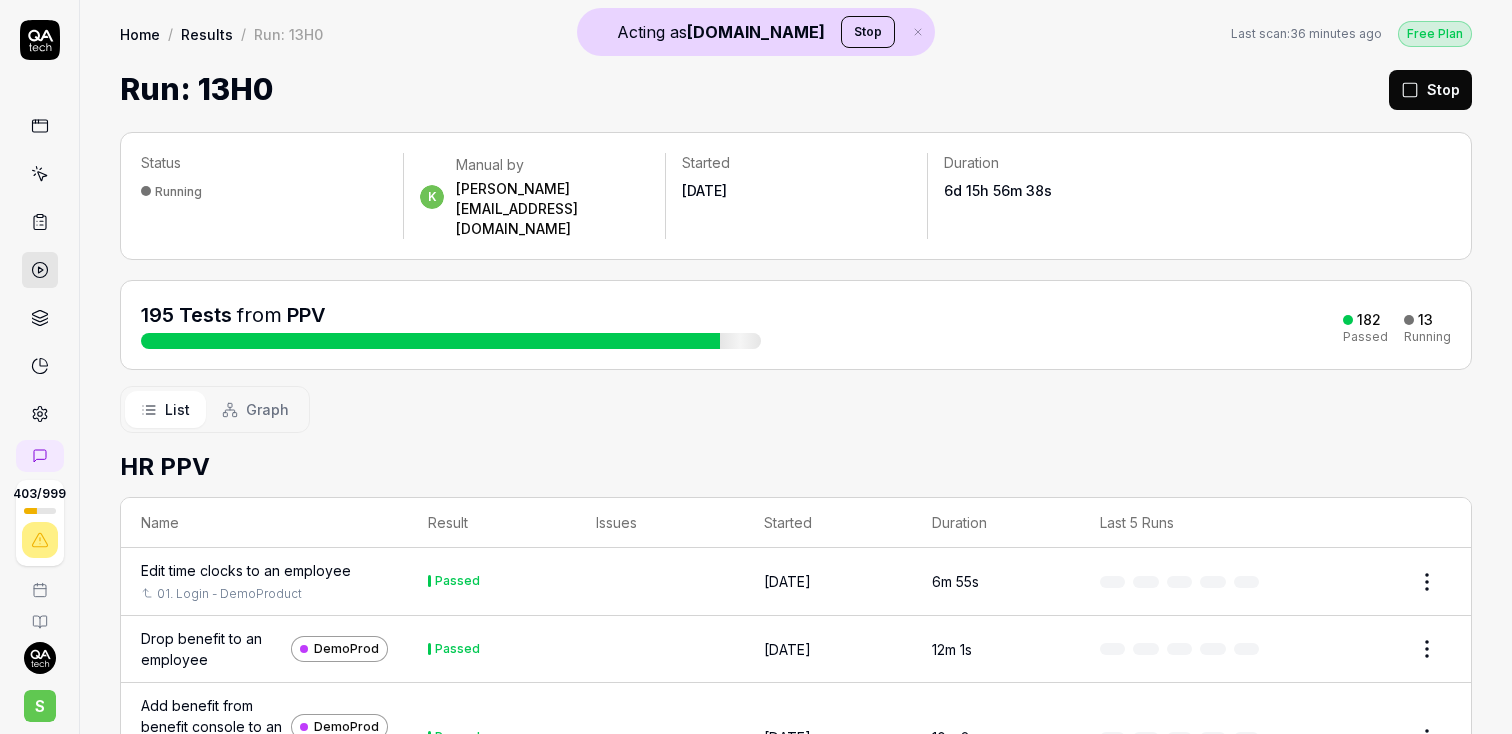 click on "Stop" at bounding box center (1430, 90) 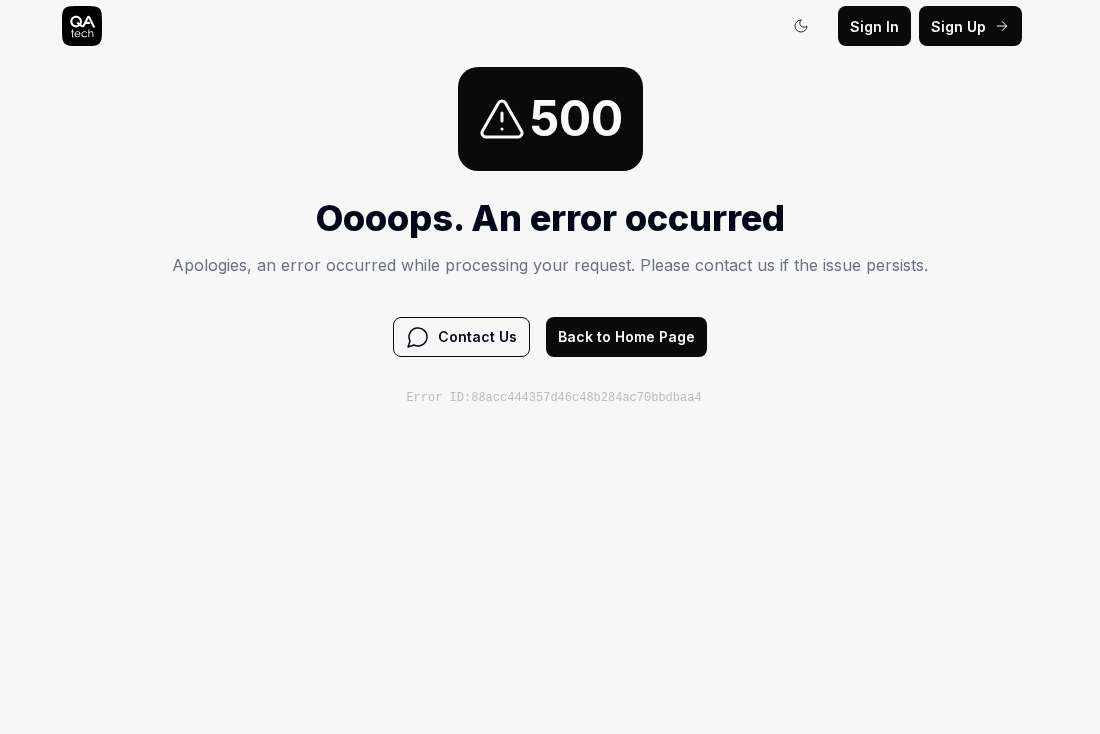 click on "Sign In Sign In Sign Up Sign In 500 Oooops. An error occurred Apologies, an error occurred while processing your request. Please contact us if the issue persists. Contact Us Back to Home Page Error ID:  88acc444357d46c48b284ac70bbdbaa4" at bounding box center [550, 210] 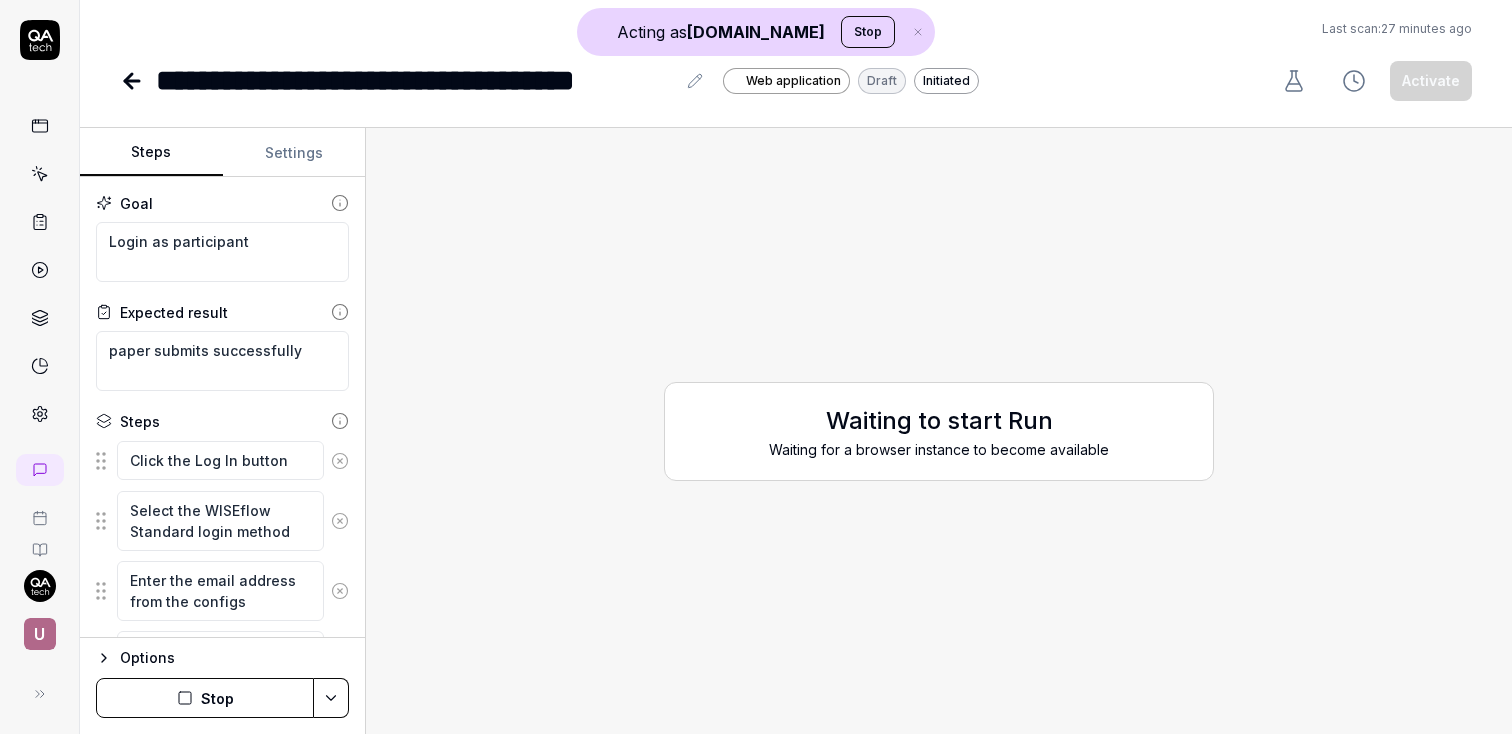 scroll, scrollTop: 0, scrollLeft: 0, axis: both 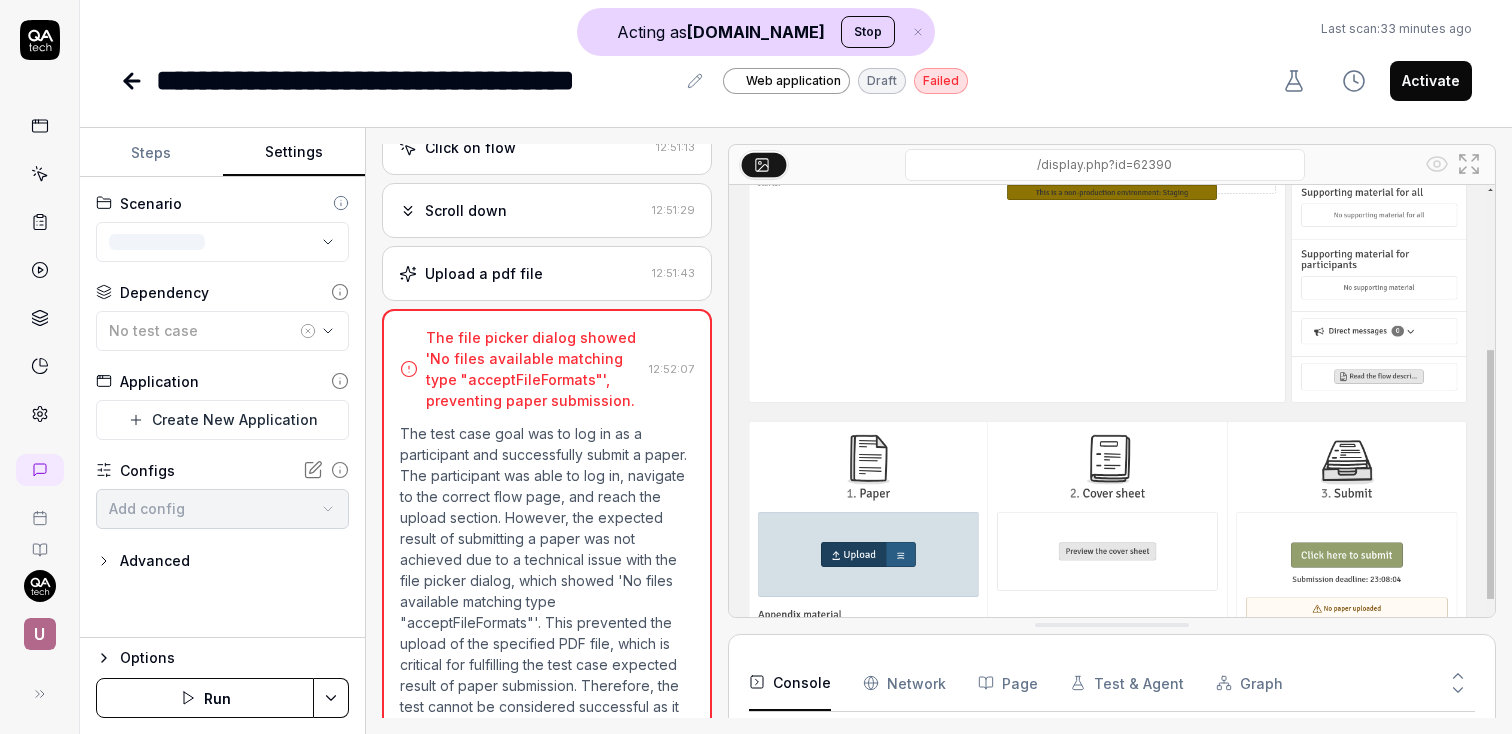 click on "Settings" at bounding box center [294, 153] 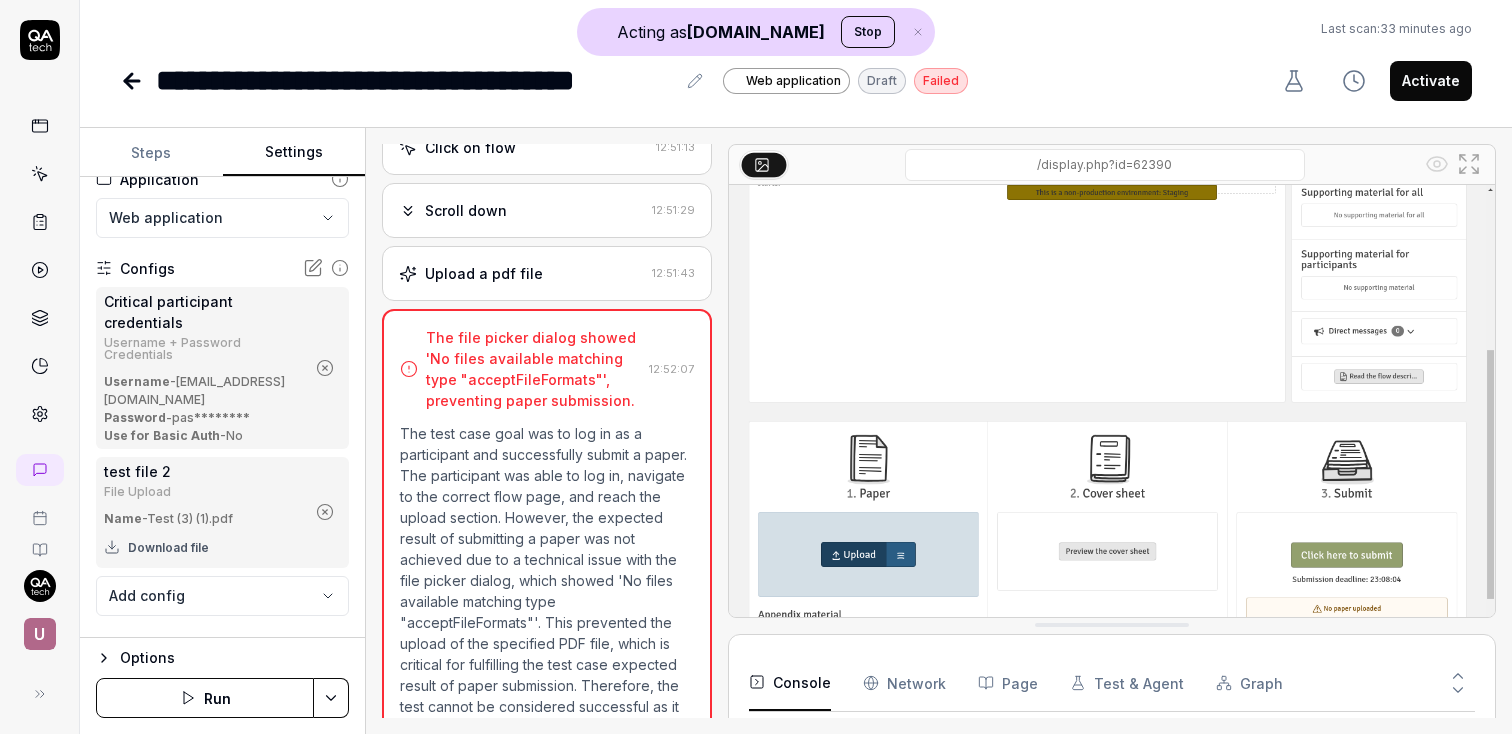 scroll, scrollTop: 207, scrollLeft: 0, axis: vertical 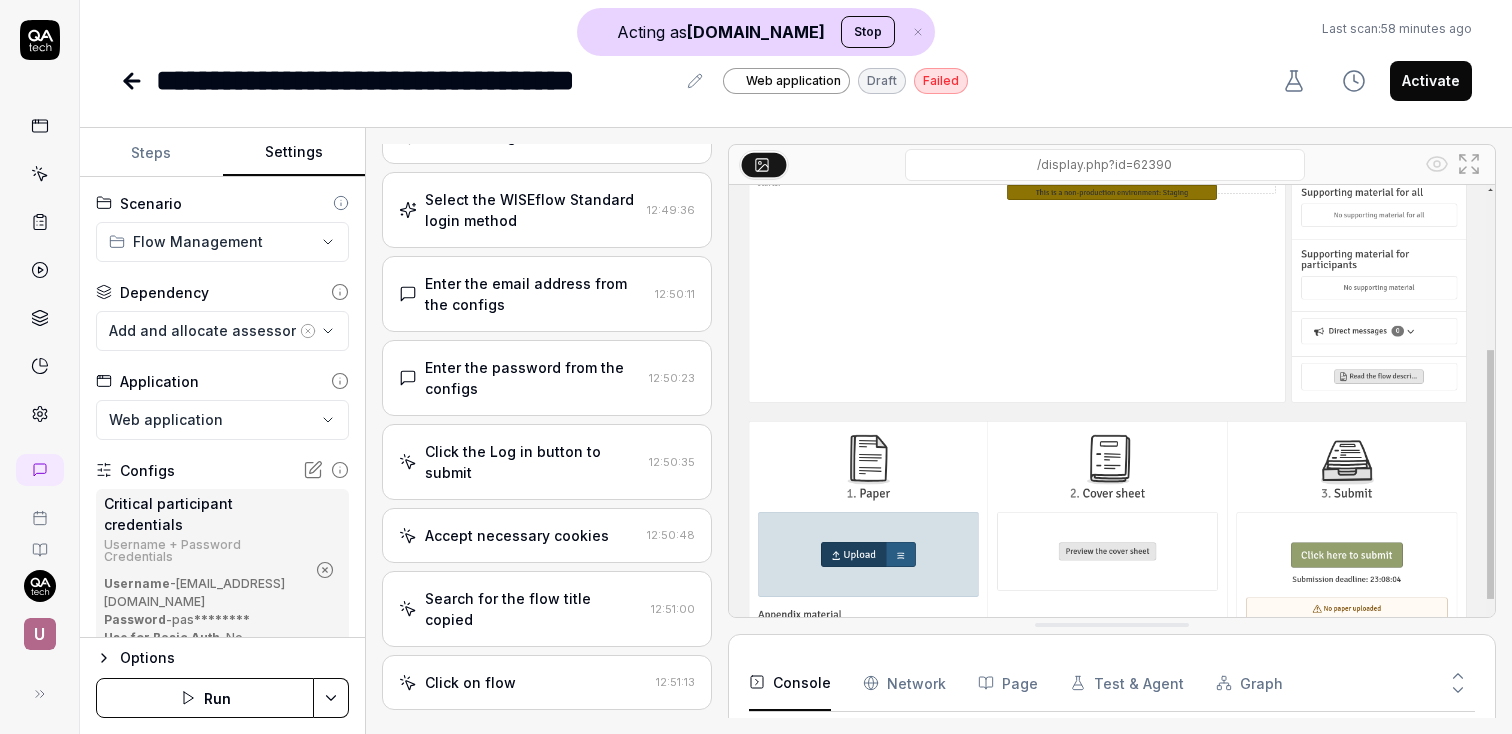 click on "Steps" at bounding box center [151, 153] 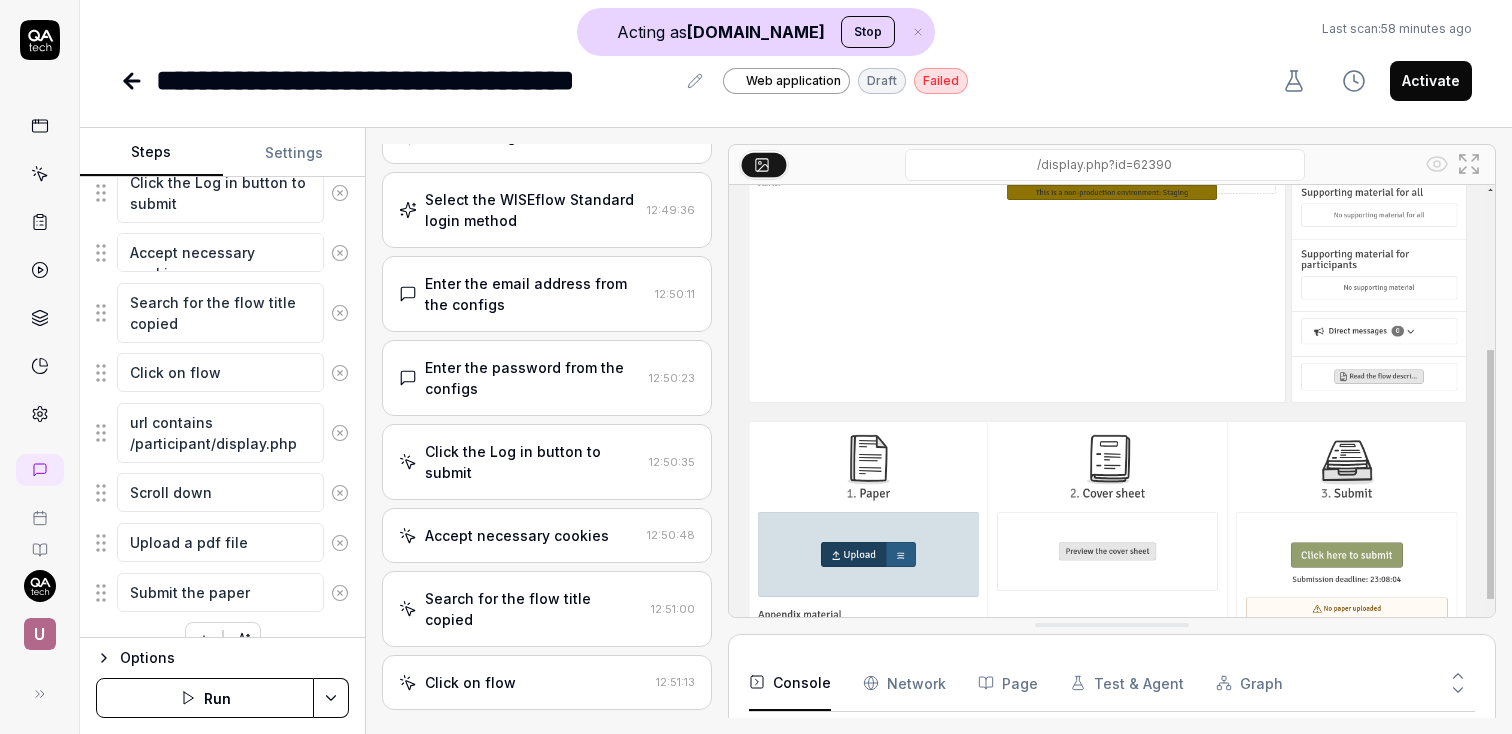 scroll, scrollTop: 576, scrollLeft: 0, axis: vertical 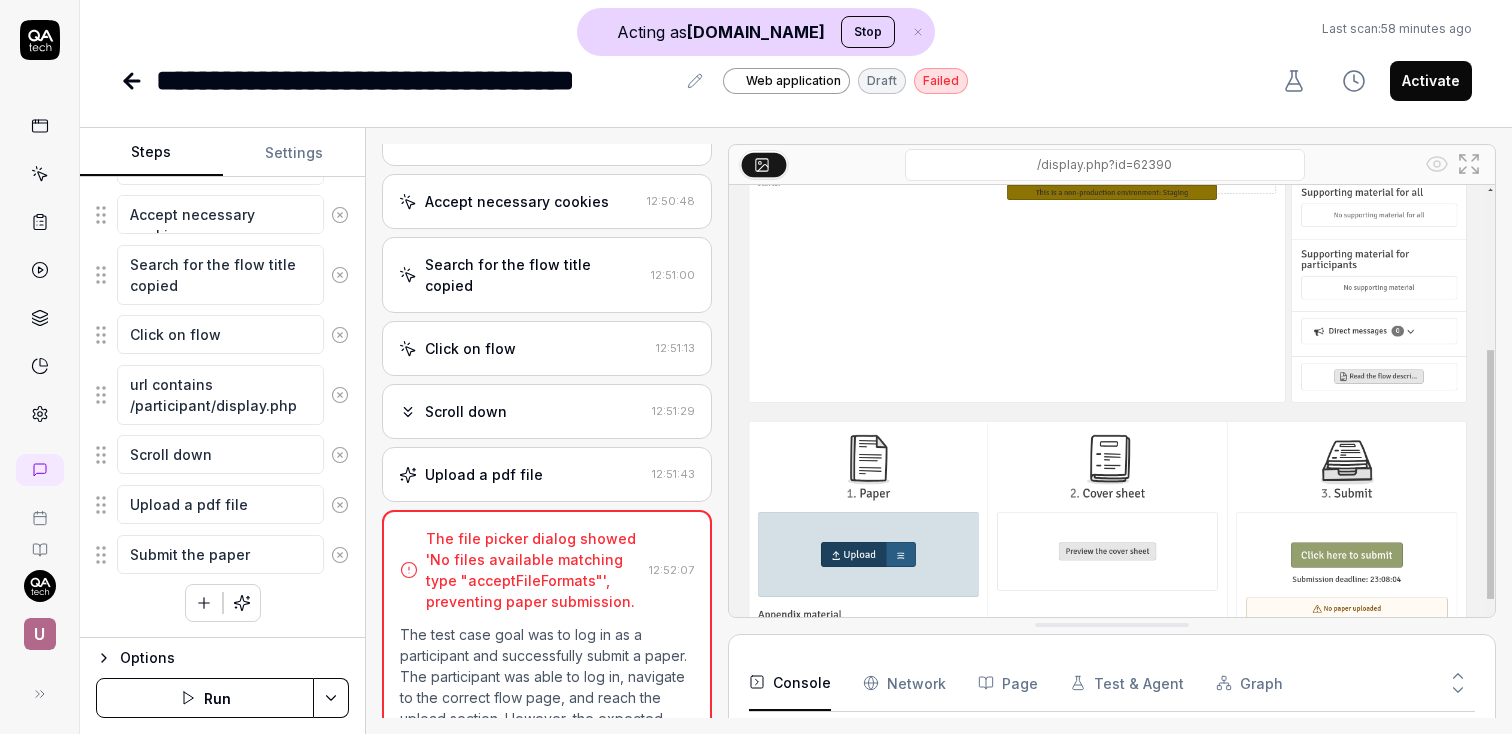 click on "Scroll down" at bounding box center (521, 411) 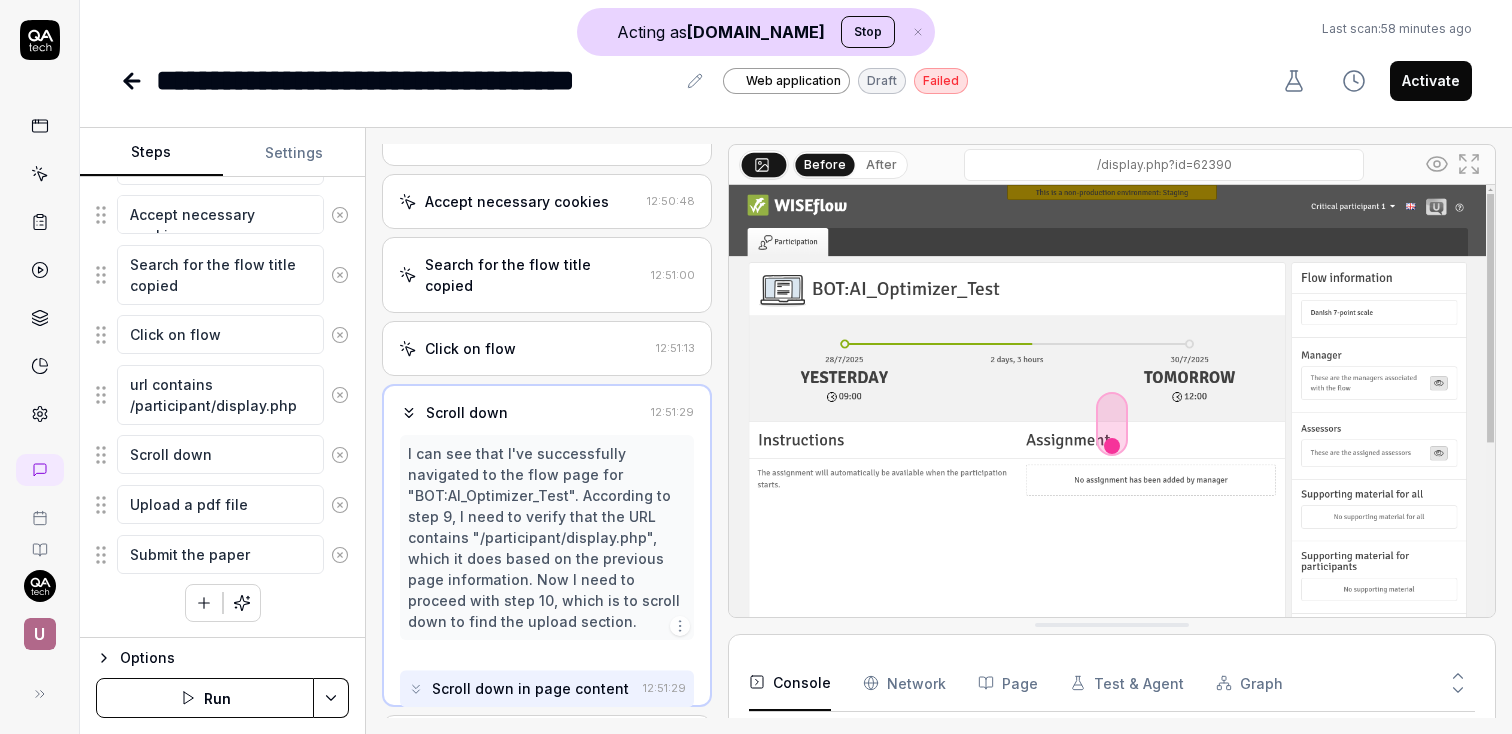 scroll, scrollTop: 409, scrollLeft: 0, axis: vertical 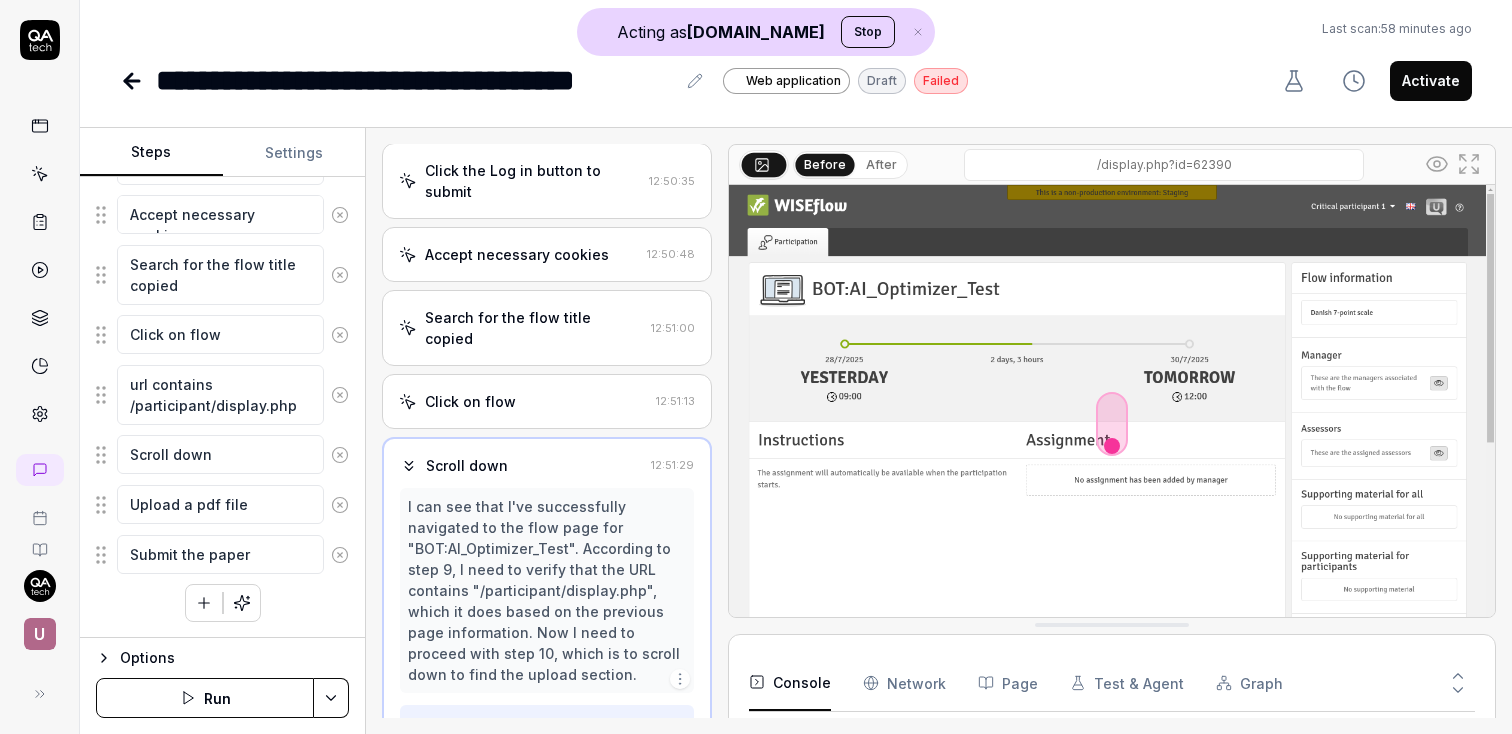 click on "Click on flow 12:51:13" at bounding box center [546, 401] 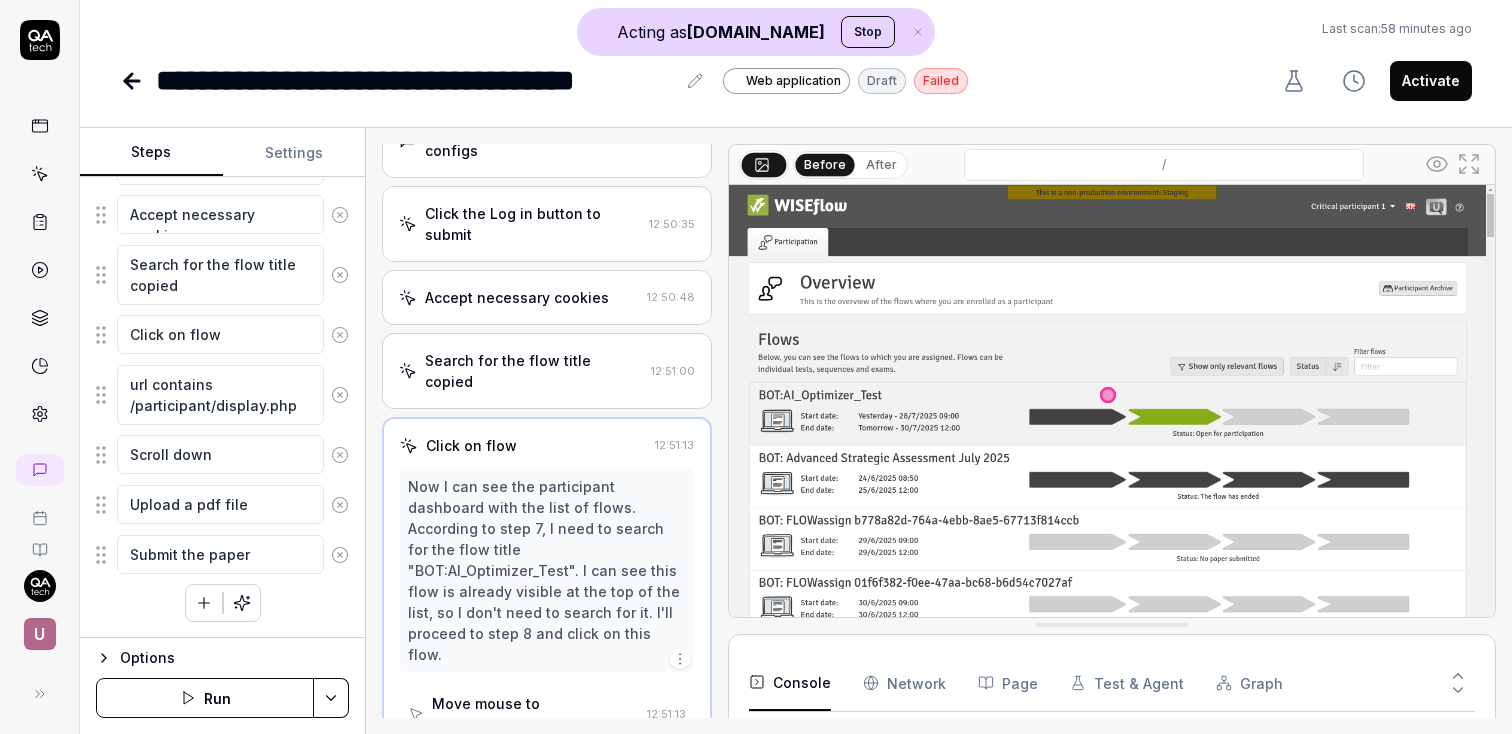 click on "Search for the flow title copied" at bounding box center (533, 371) 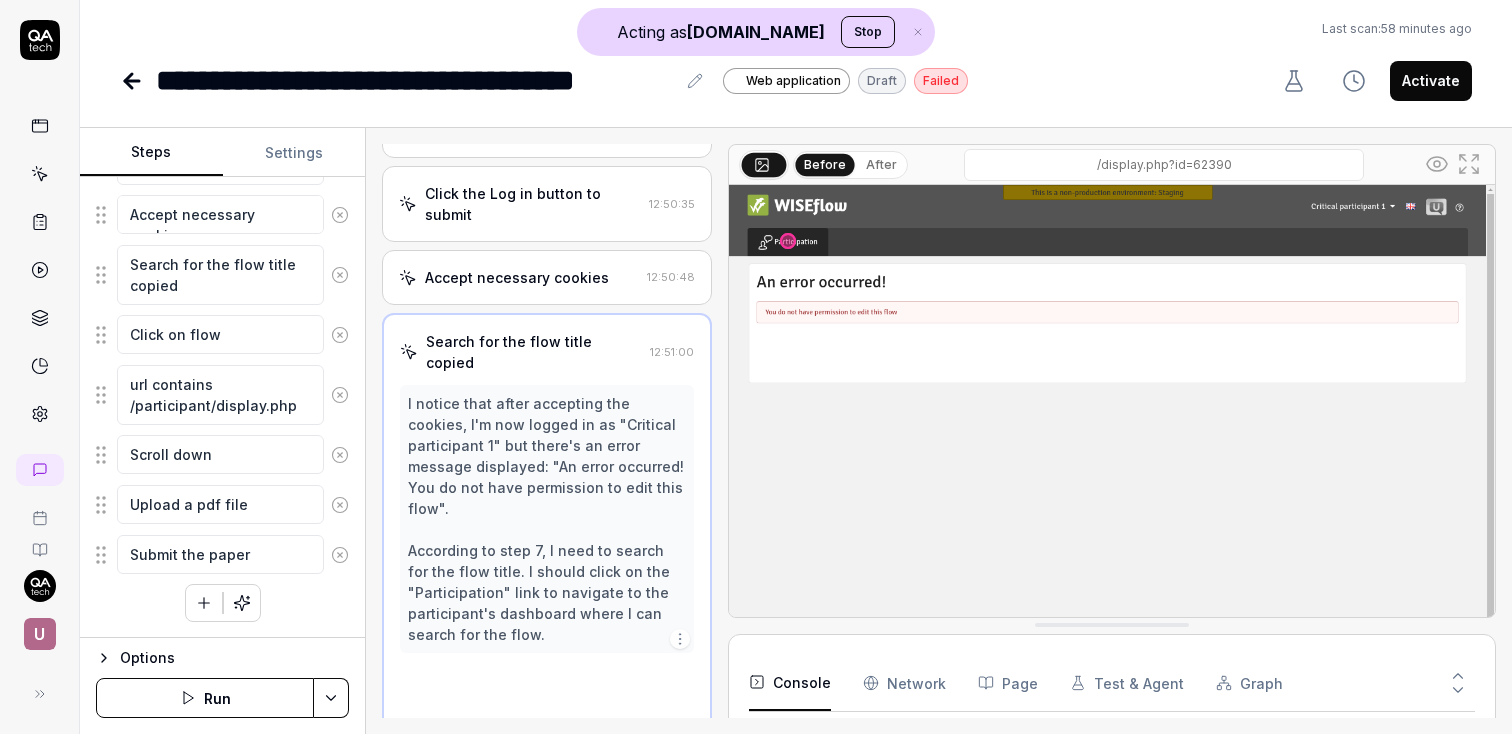 scroll, scrollTop: 387, scrollLeft: 0, axis: vertical 